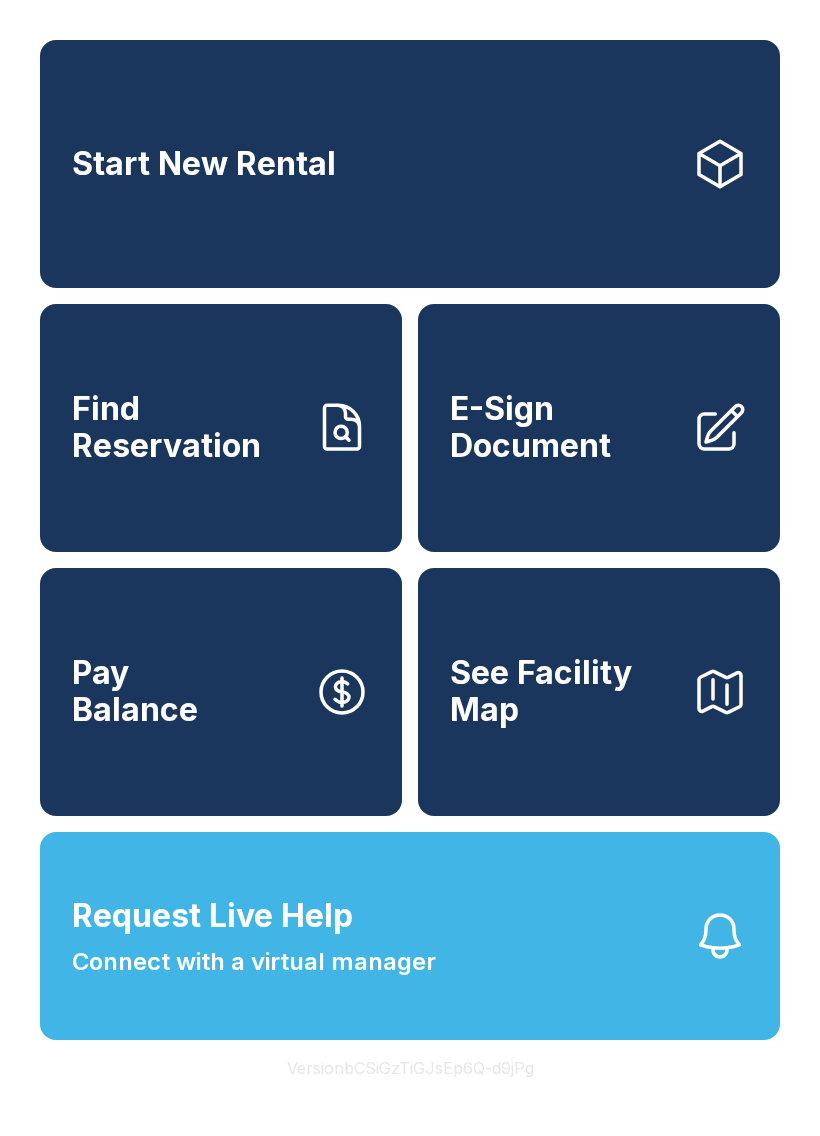 scroll, scrollTop: 0, scrollLeft: 0, axis: both 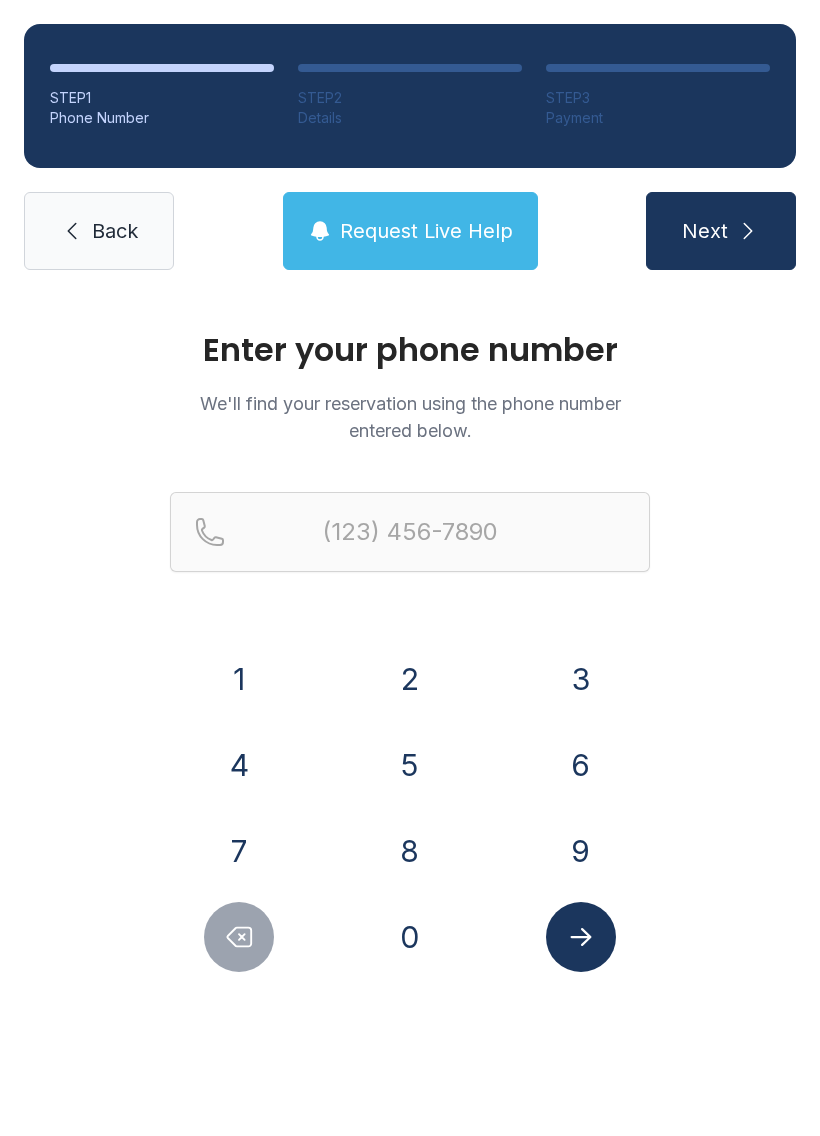 click on "7" at bounding box center [239, 679] 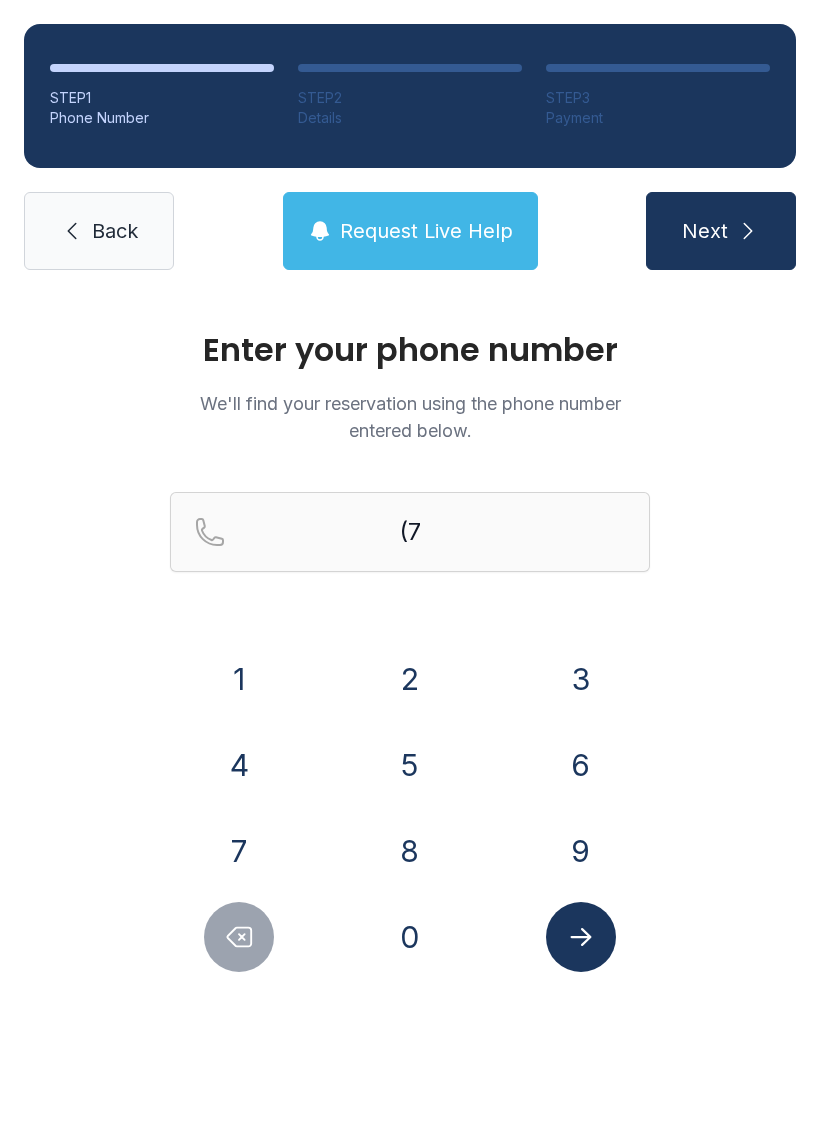 click on "2" at bounding box center (239, 679) 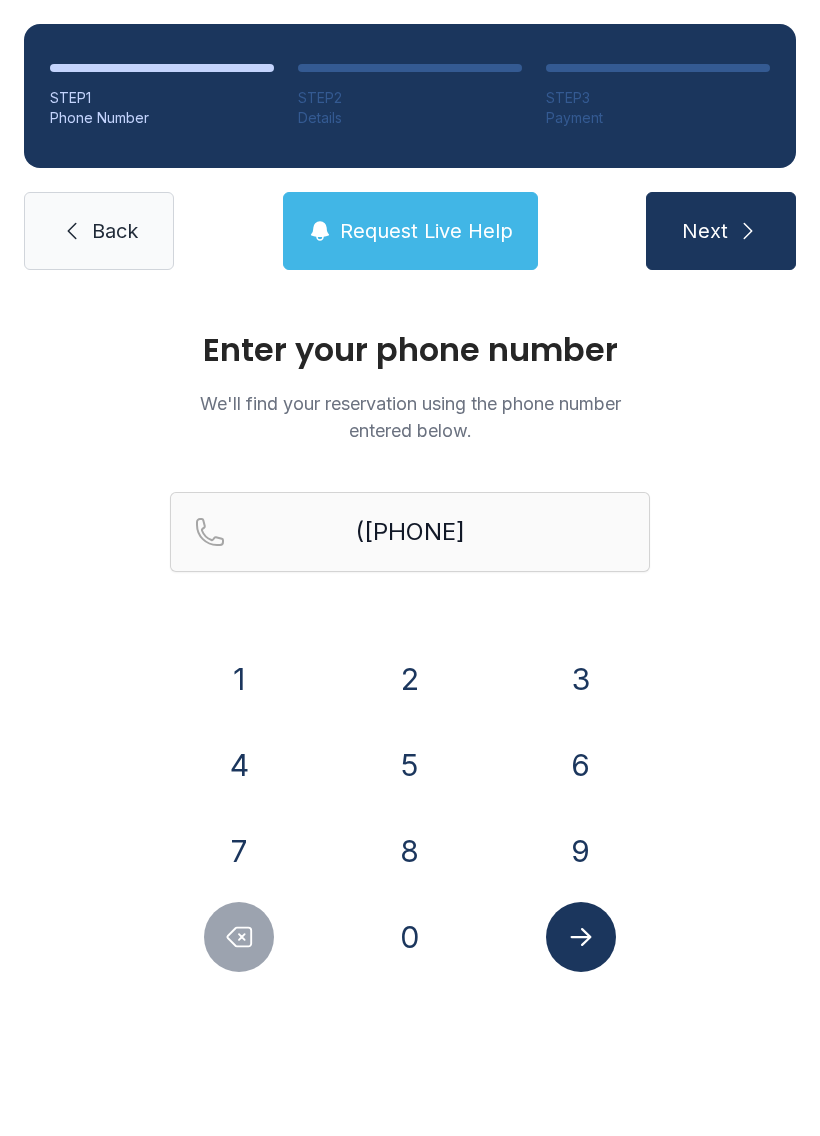 click on "0" at bounding box center [239, 679] 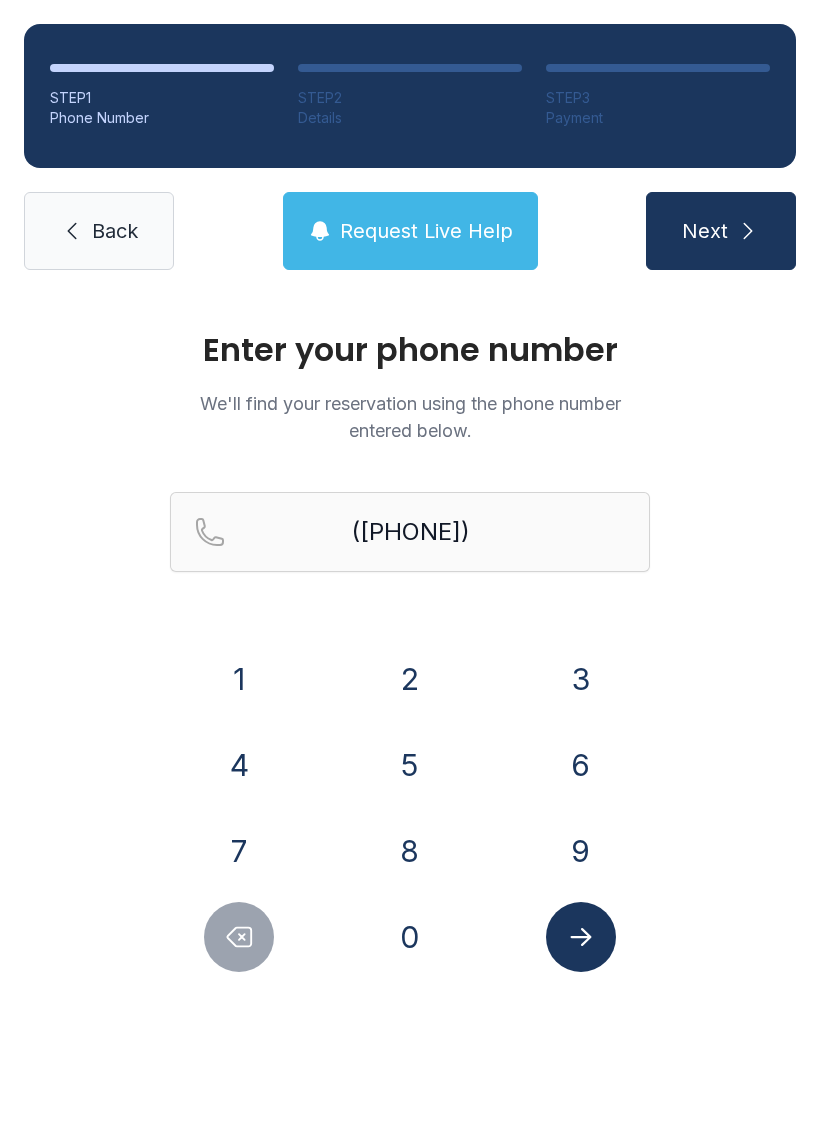click at bounding box center (748, 231) 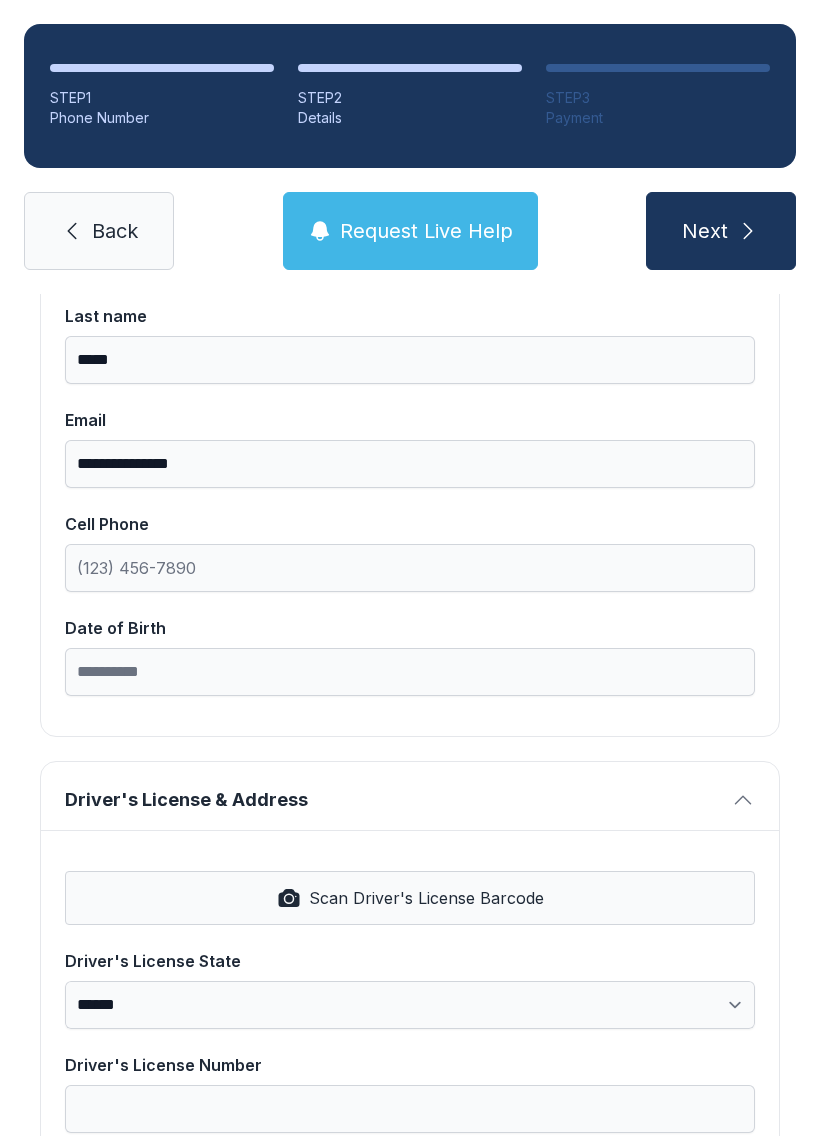 scroll, scrollTop: 316, scrollLeft: 0, axis: vertical 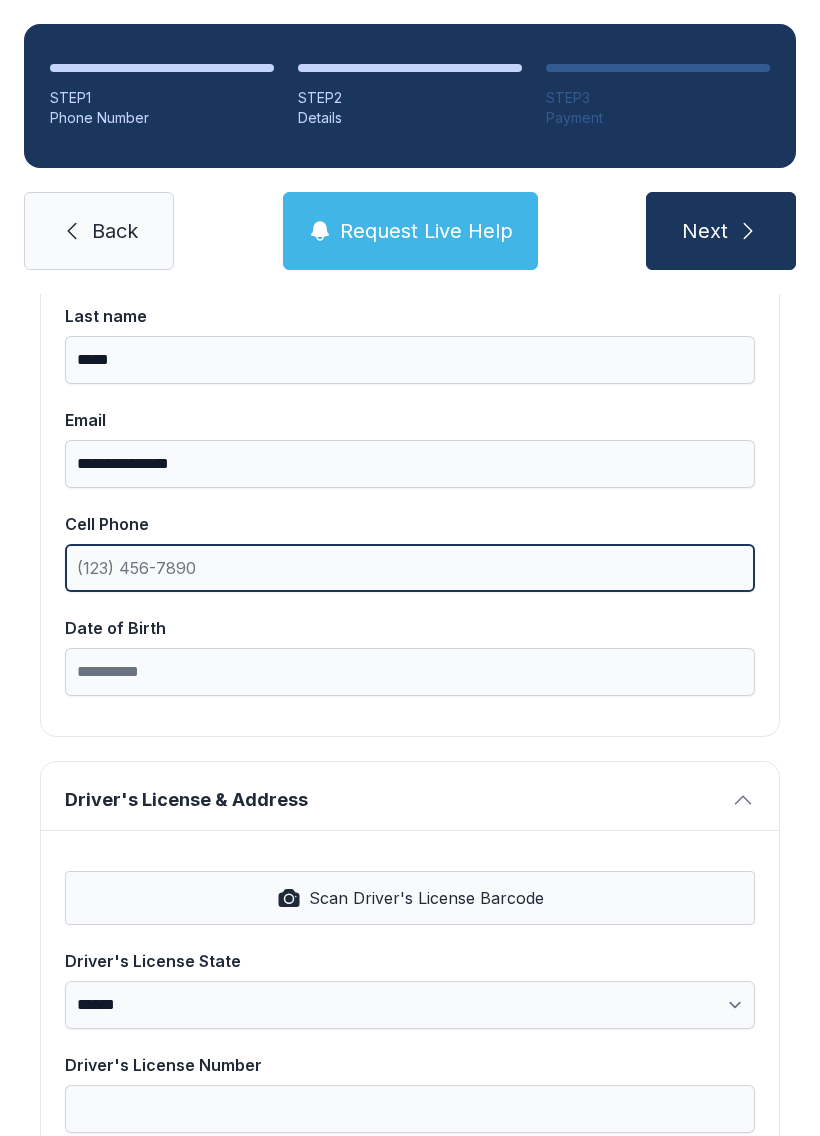 click on "Cell Phone" at bounding box center [410, 568] 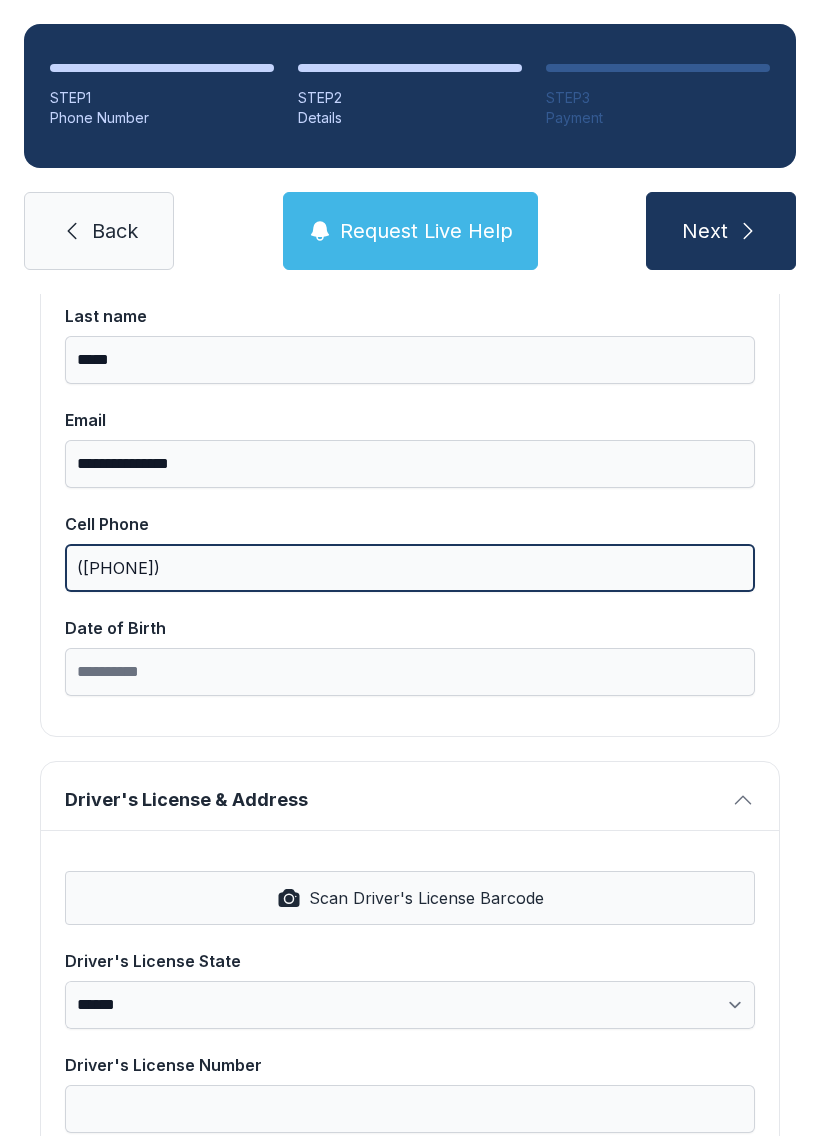 type on "([PHONE])" 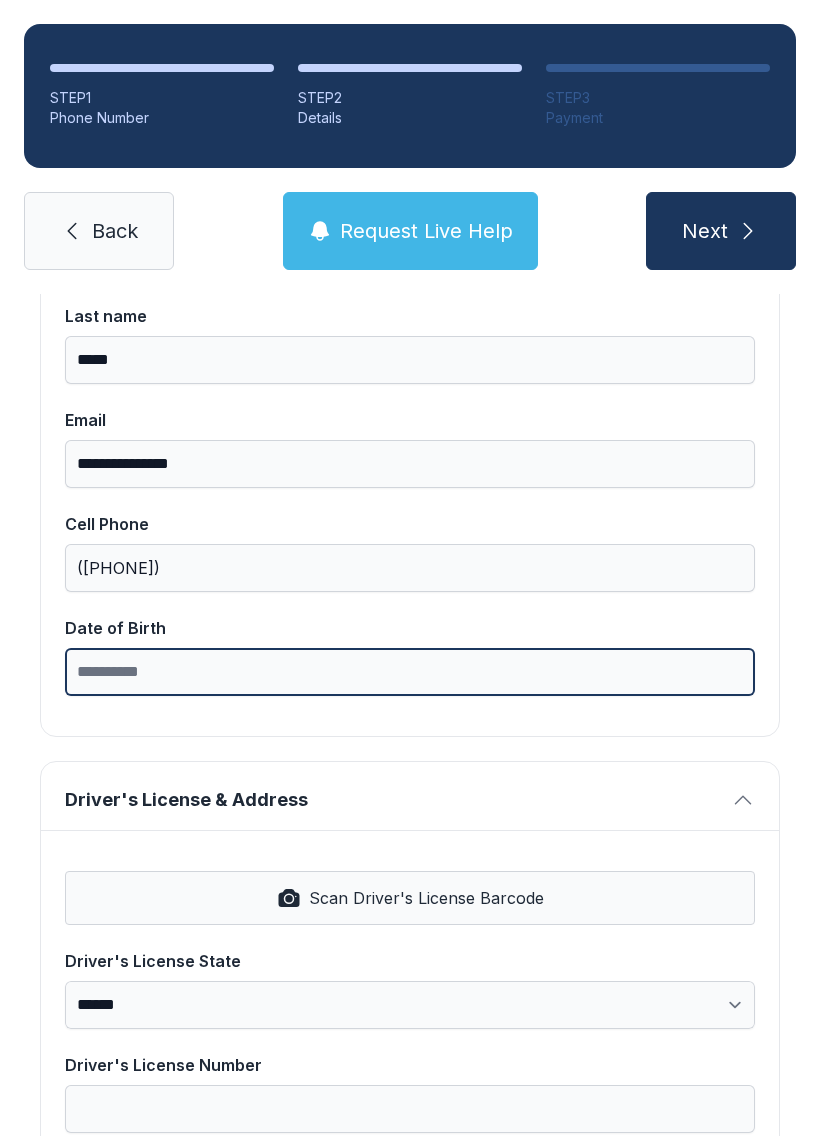 click on "Date of Birth" at bounding box center (410, 672) 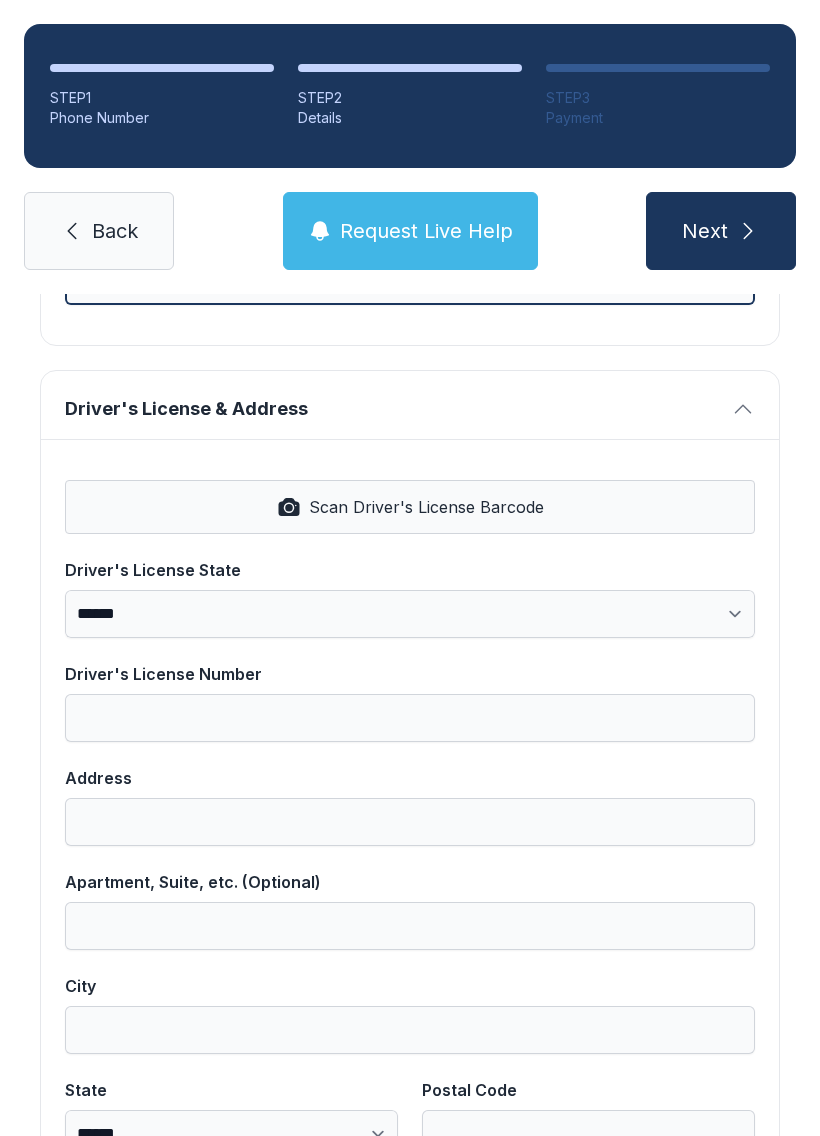 scroll, scrollTop: 711, scrollLeft: 0, axis: vertical 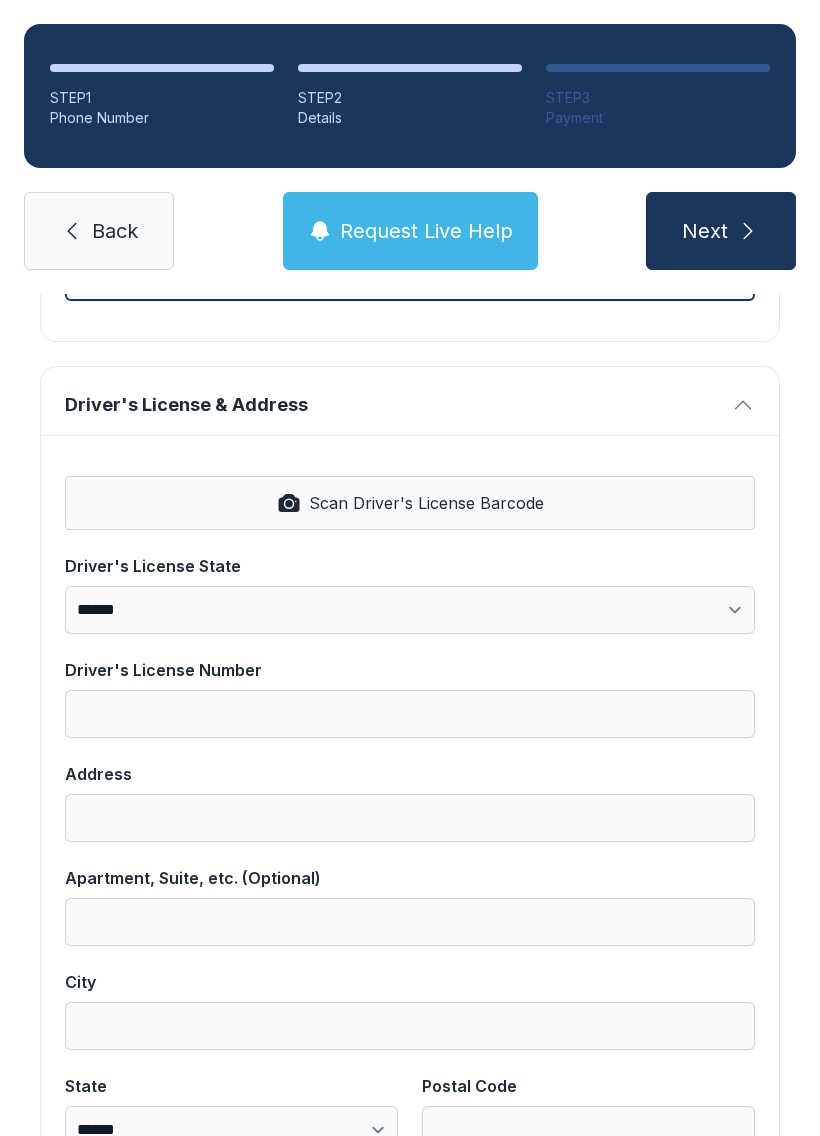 type on "**********" 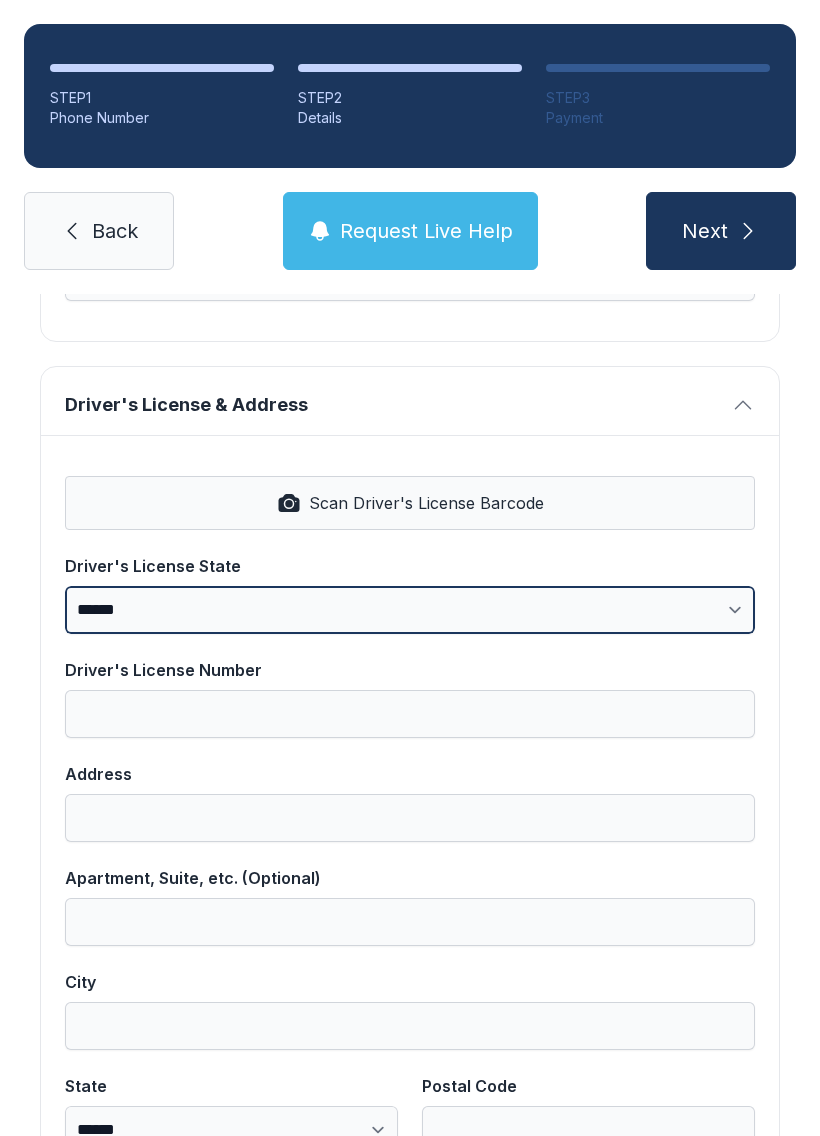 click on "**********" at bounding box center (410, 610) 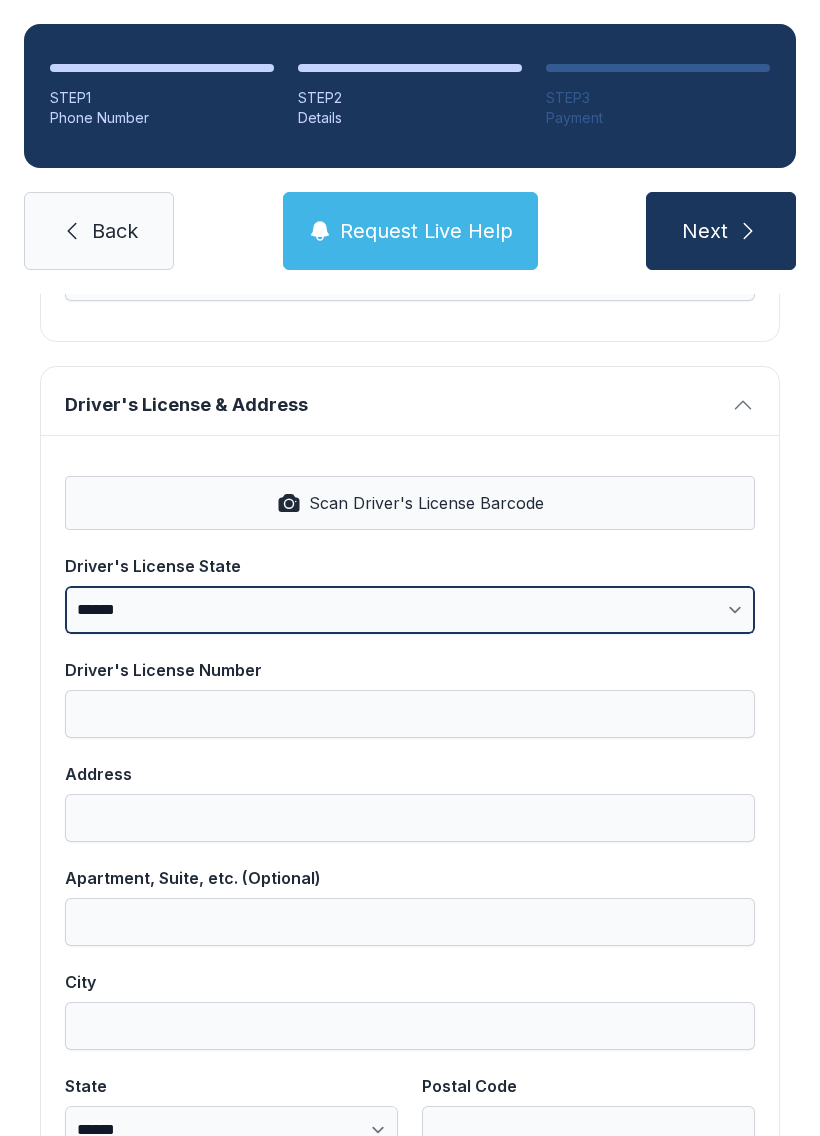 select on "**" 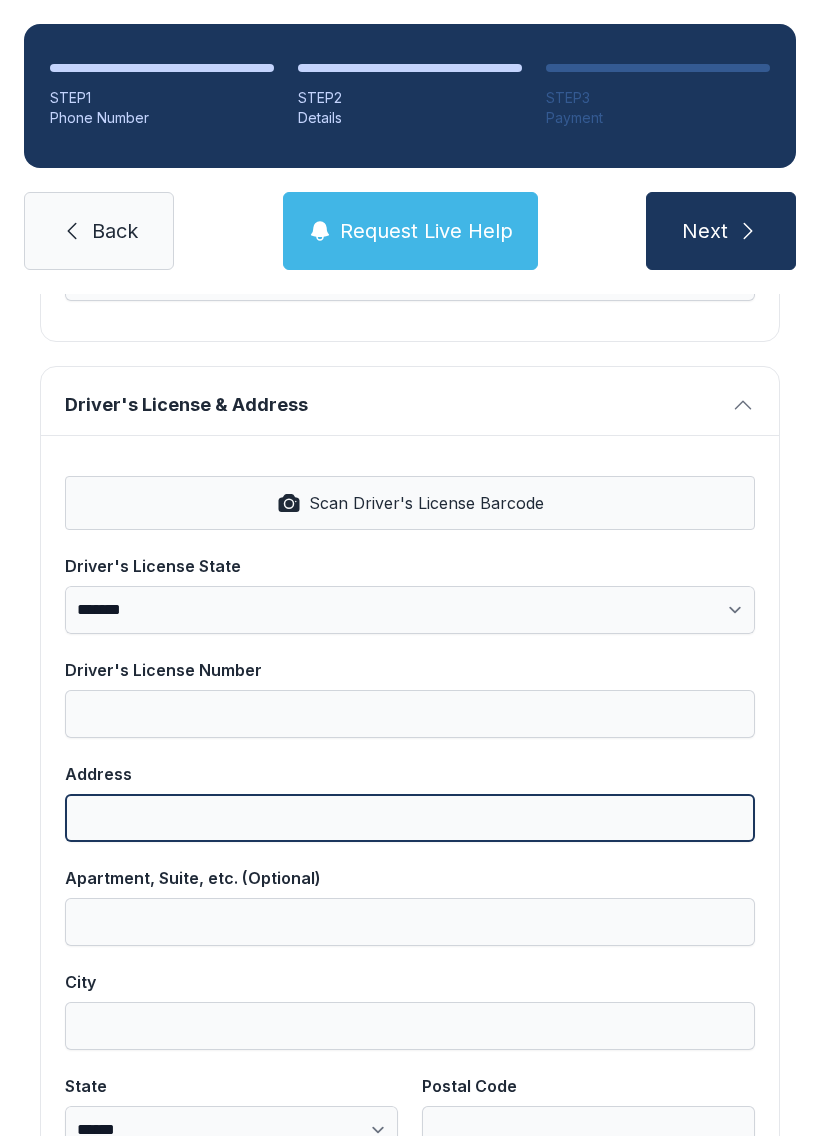 click on "Address" at bounding box center (410, 818) 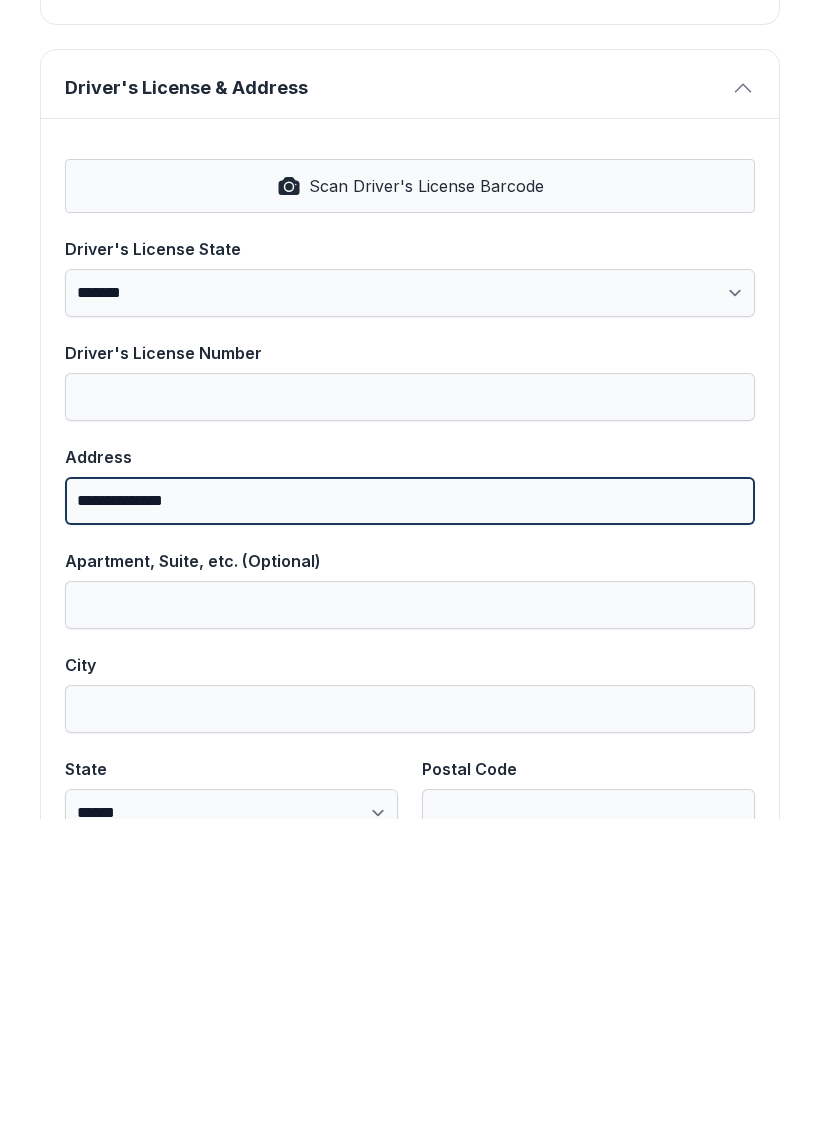 type on "**********" 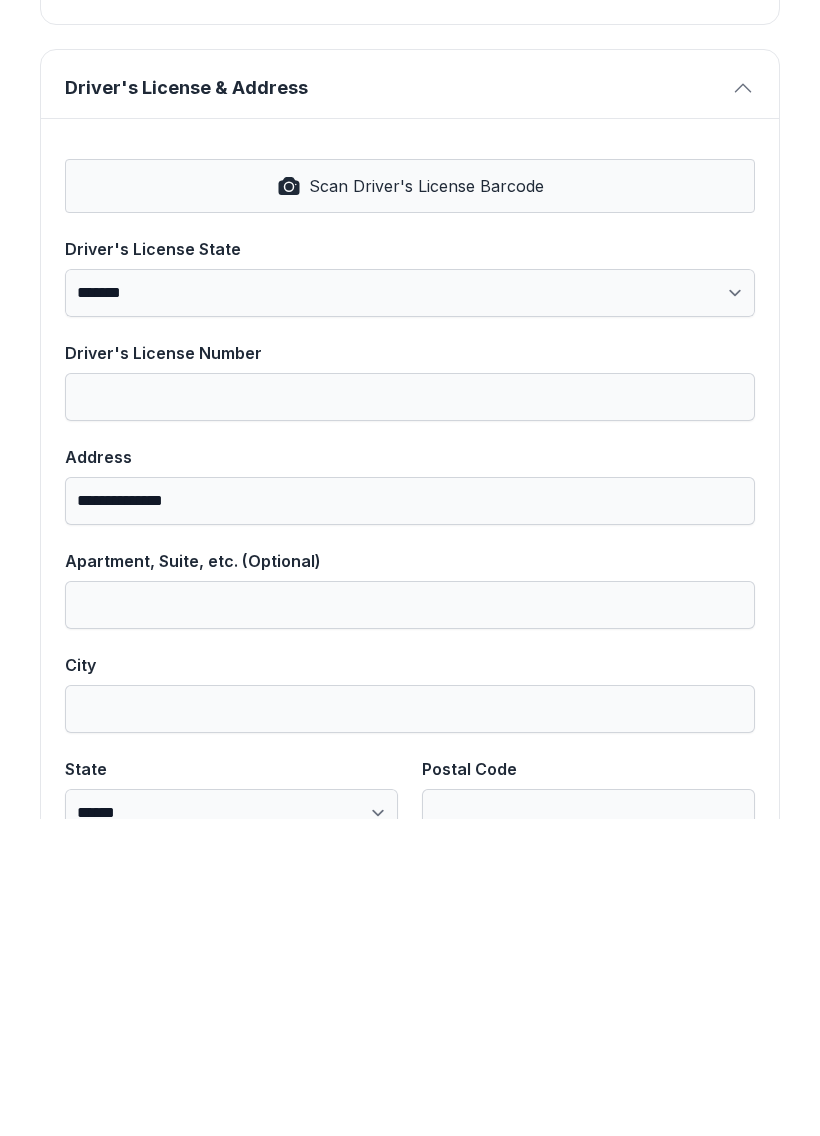click on "City" at bounding box center [410, 1026] 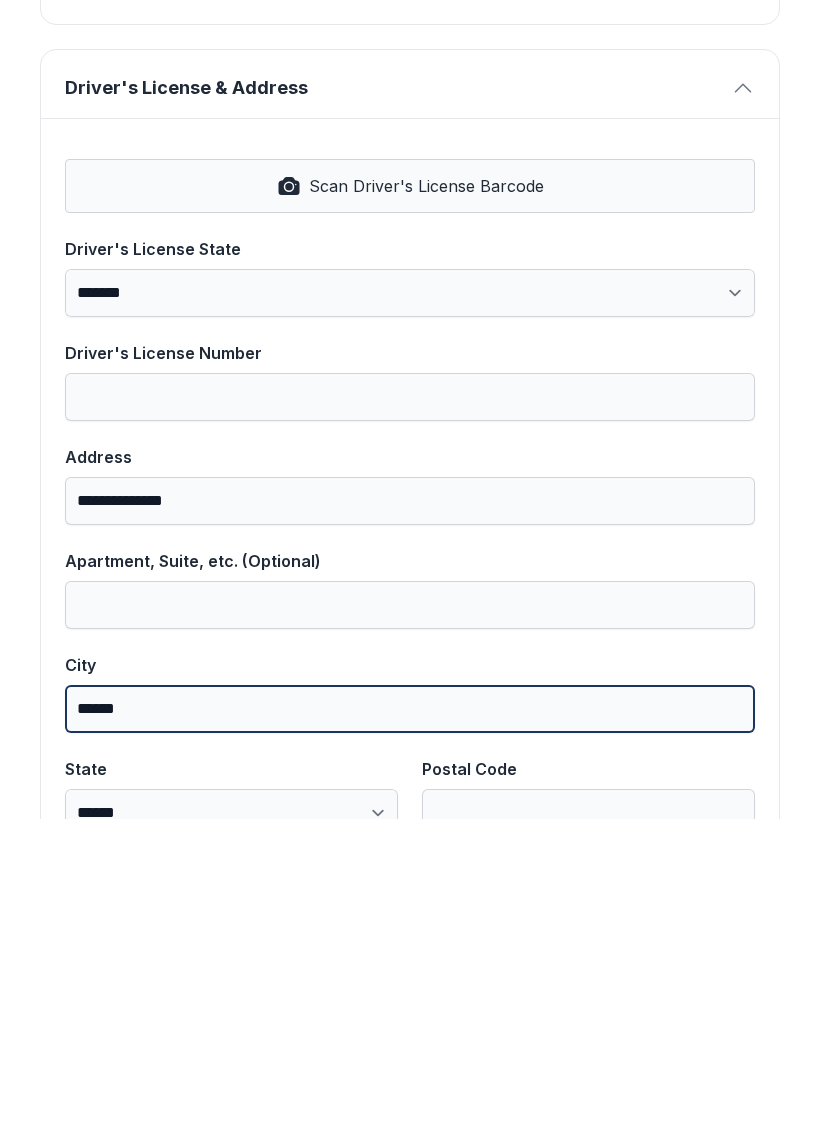 type on "******" 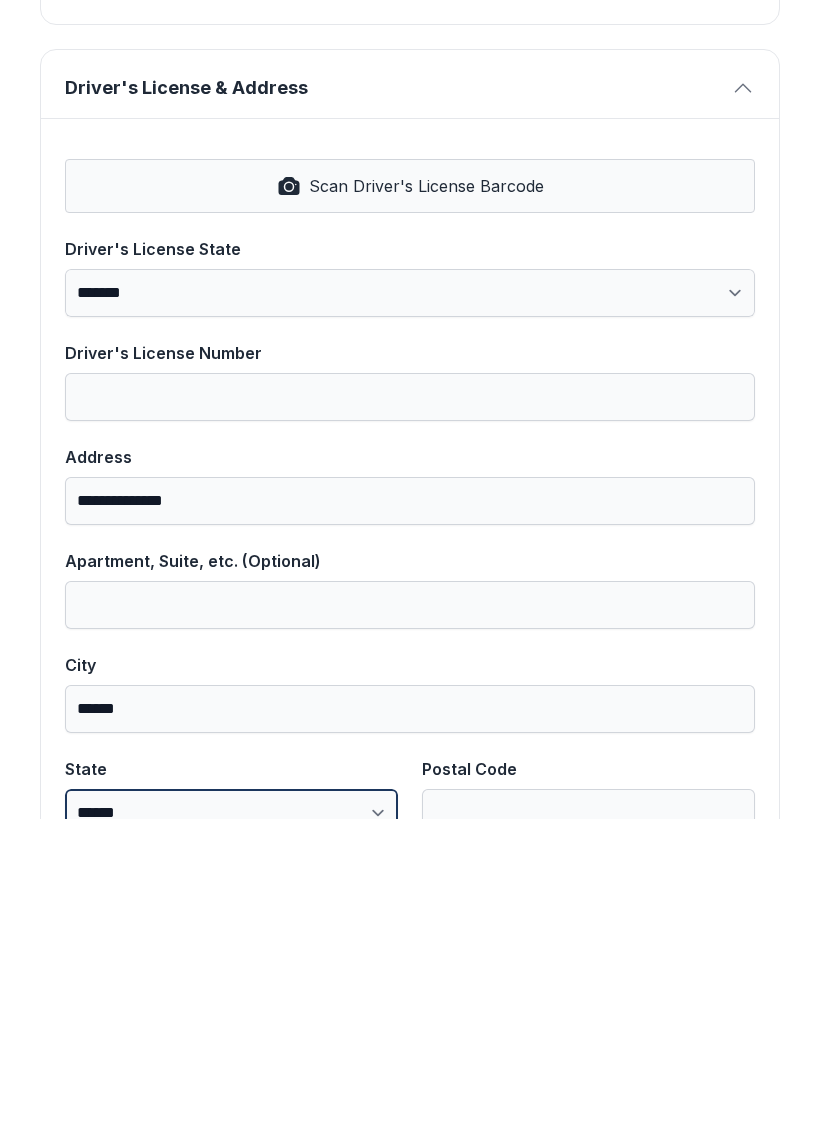 click on "**********" at bounding box center [231, 1130] 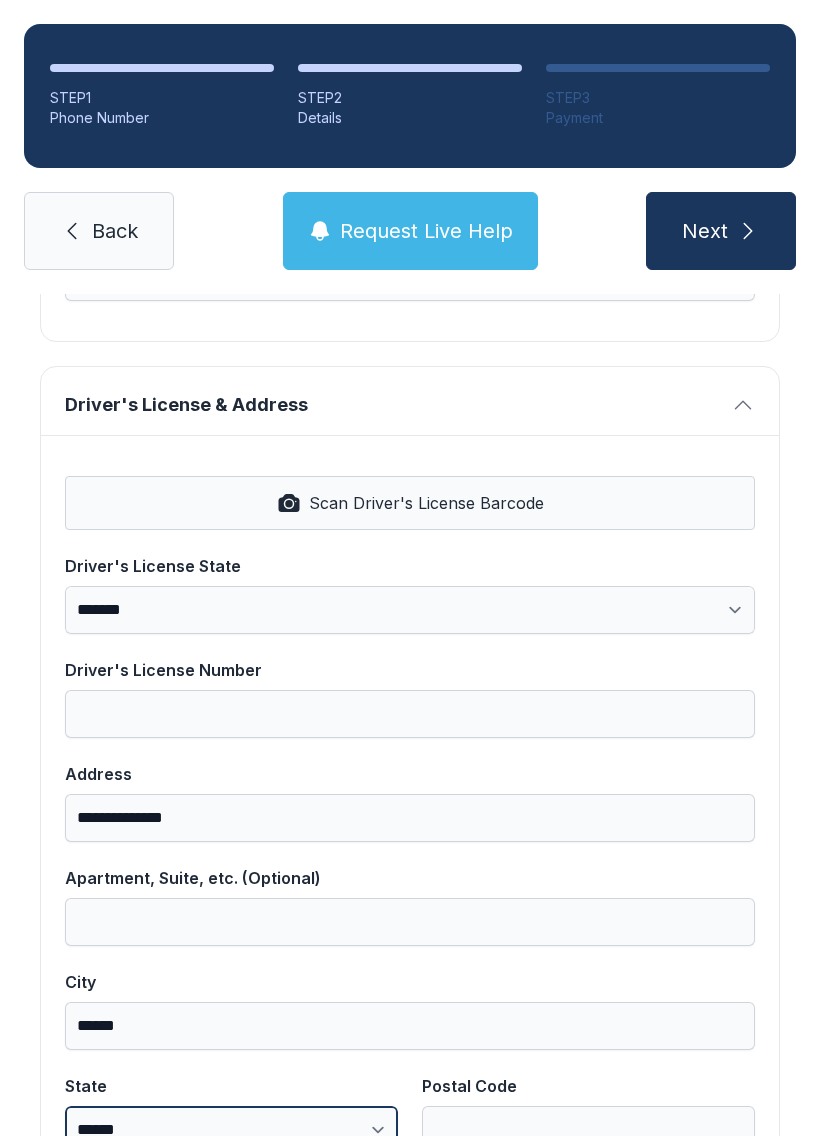 select on "**" 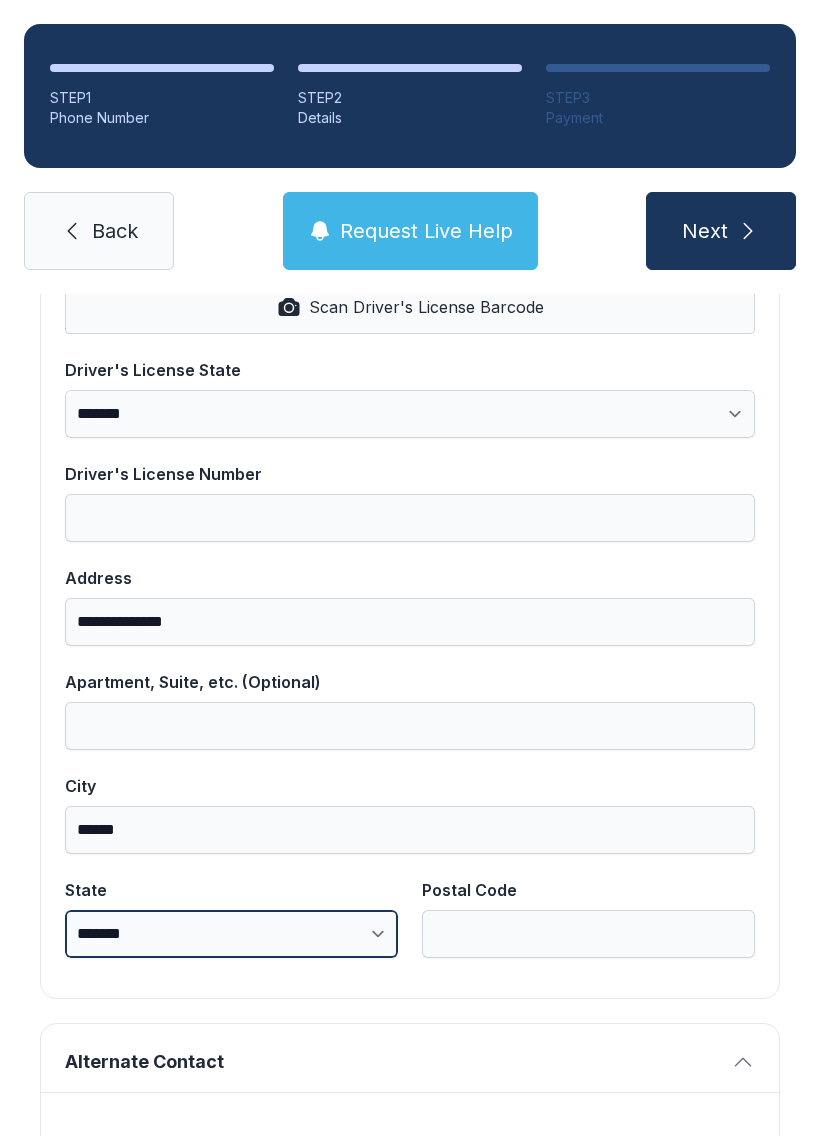 scroll, scrollTop: 905, scrollLeft: 0, axis: vertical 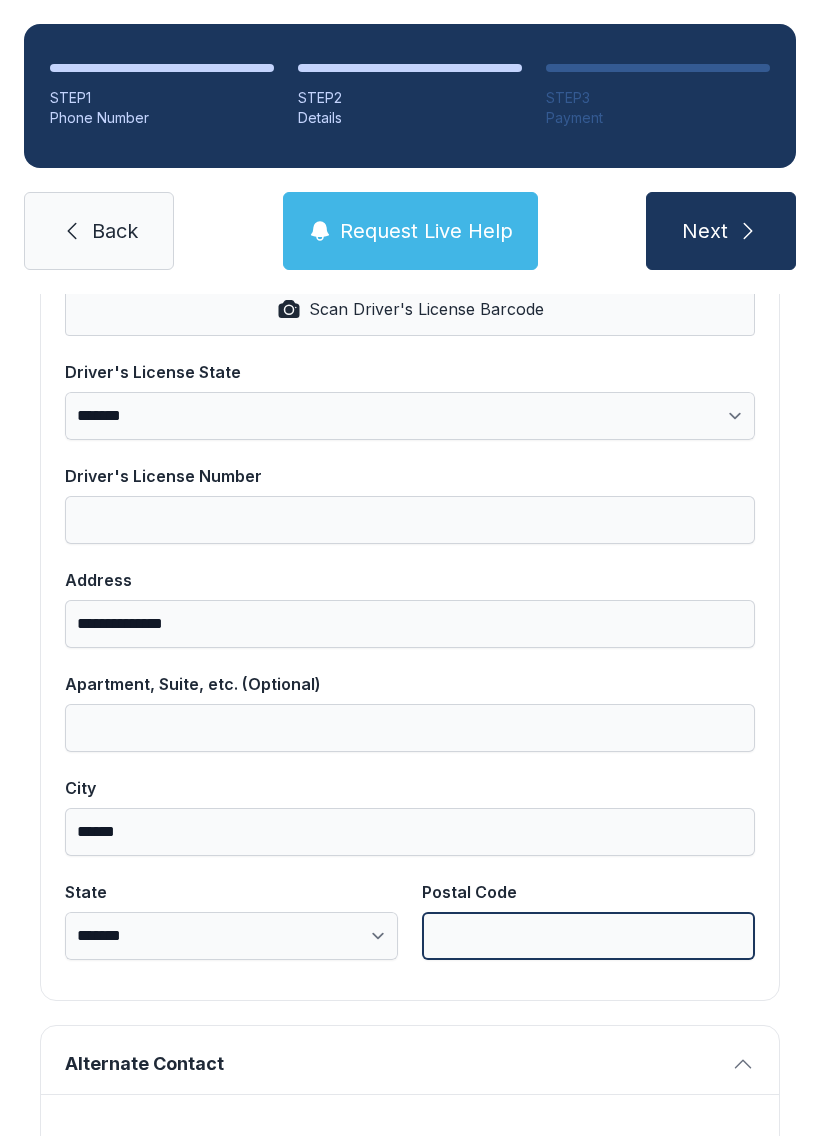 click on "Postal Code" at bounding box center (588, 936) 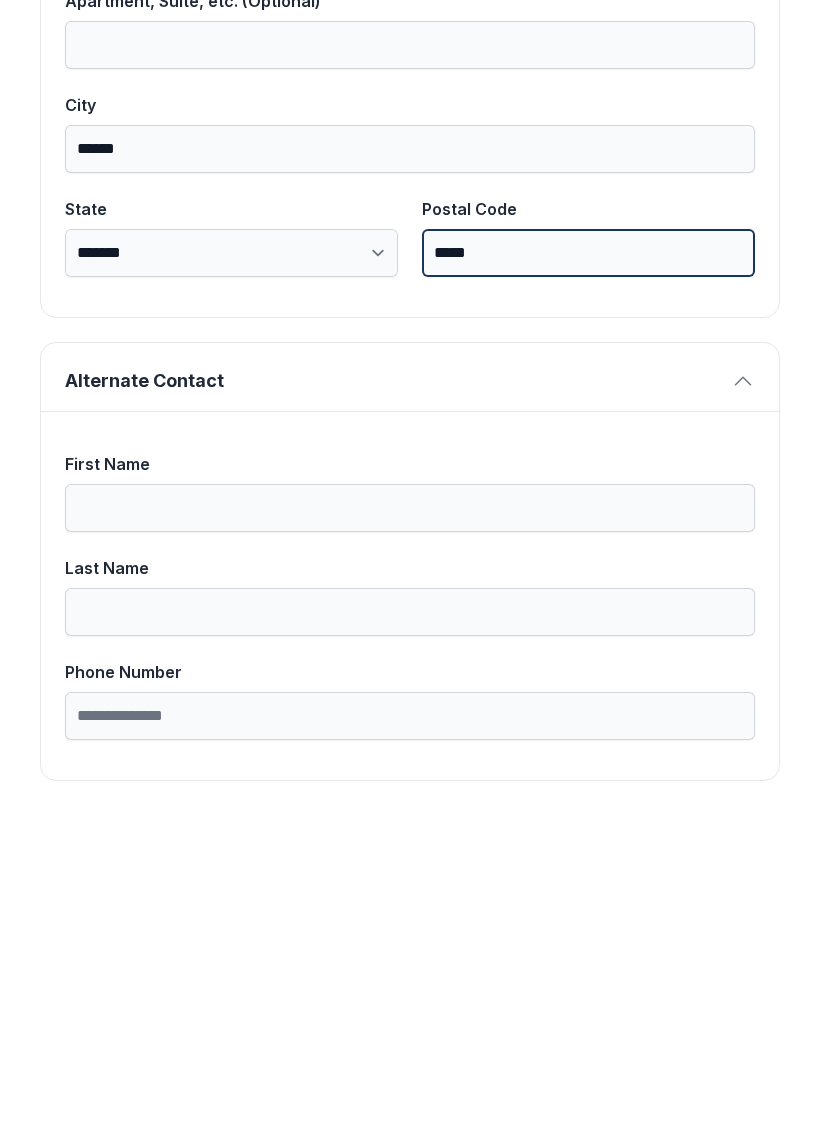 scroll, scrollTop: 1269, scrollLeft: 0, axis: vertical 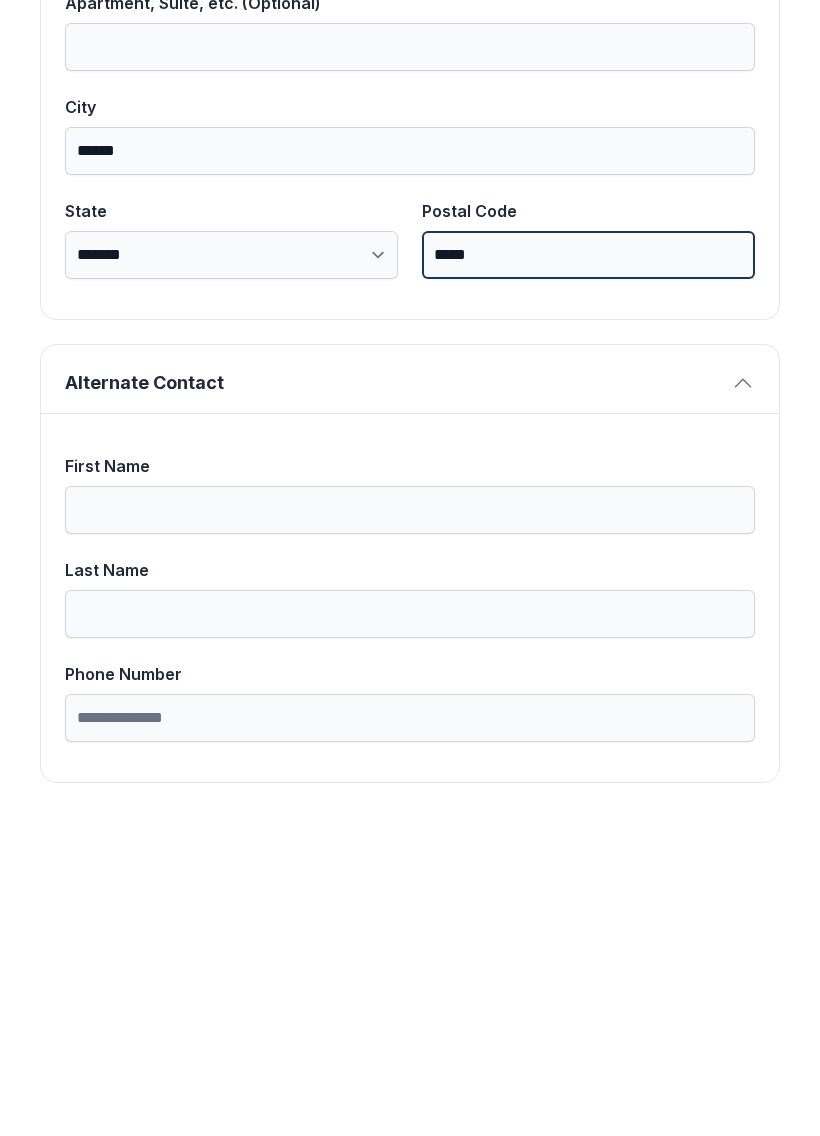 type on "*****" 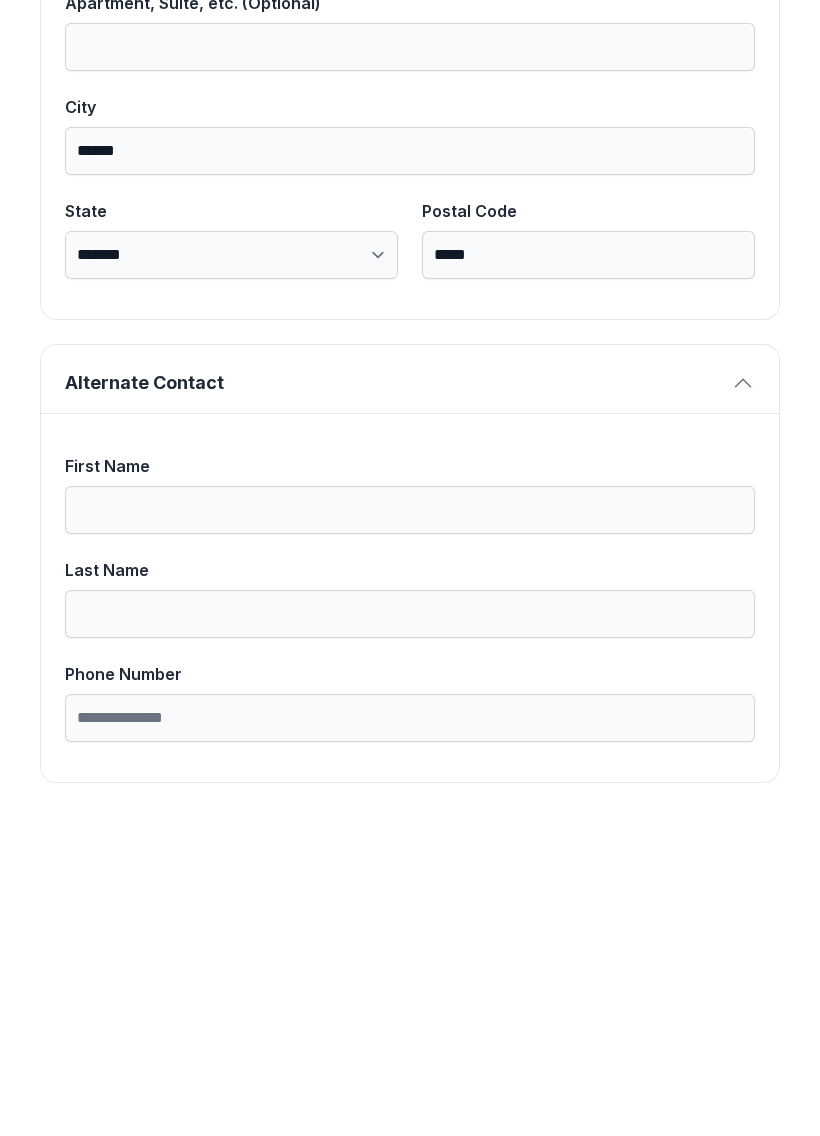 click on "First Name" at bounding box center (410, 827) 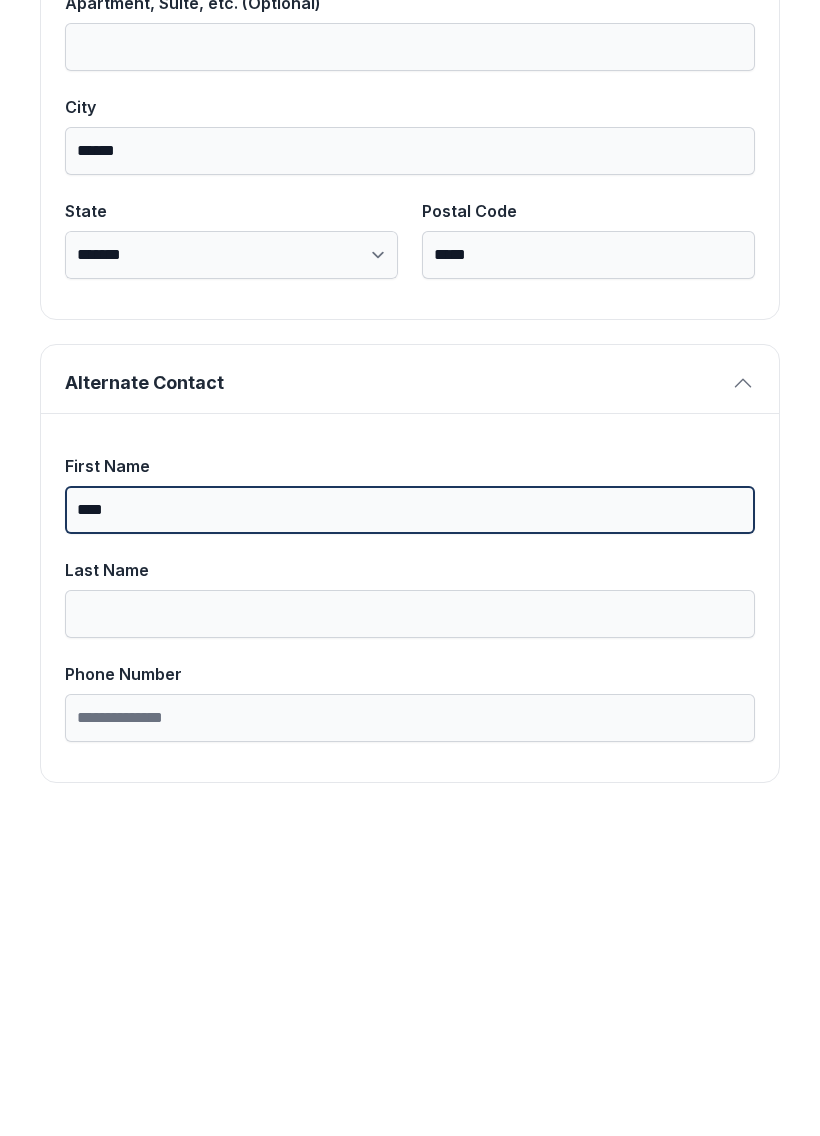 type on "****" 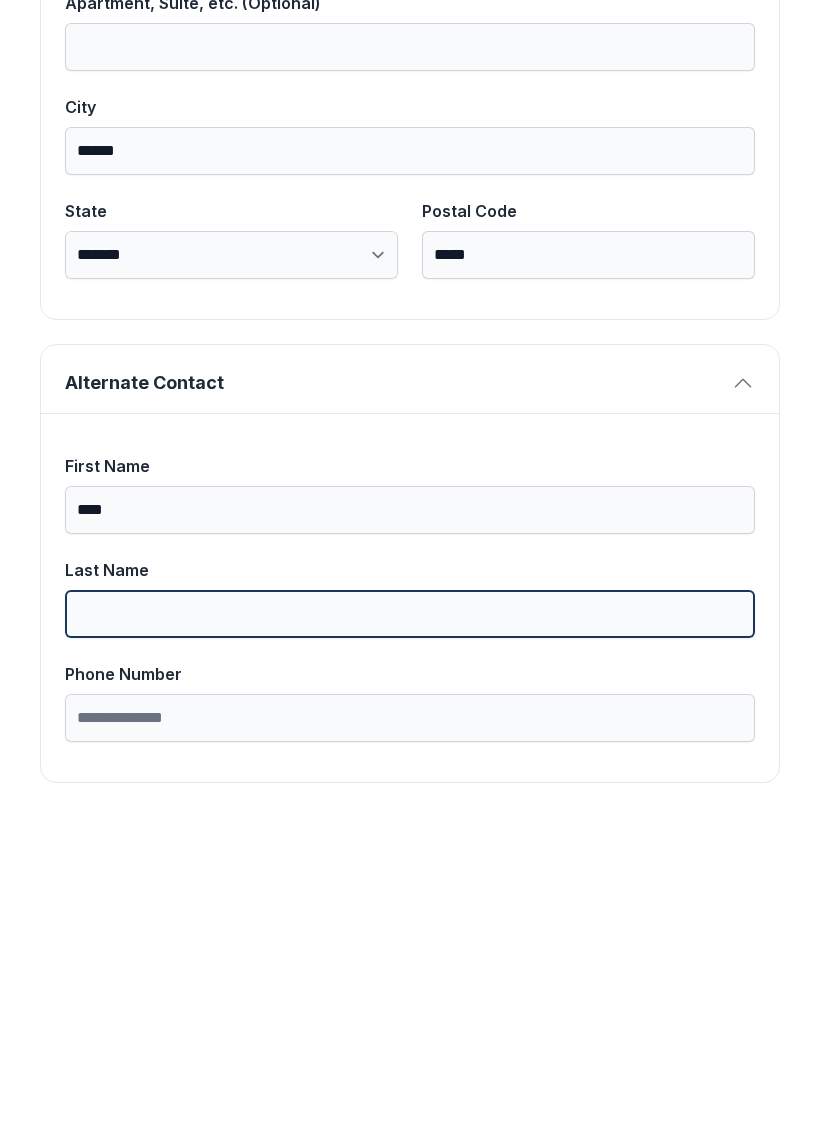 click on "Last Name" at bounding box center [410, 931] 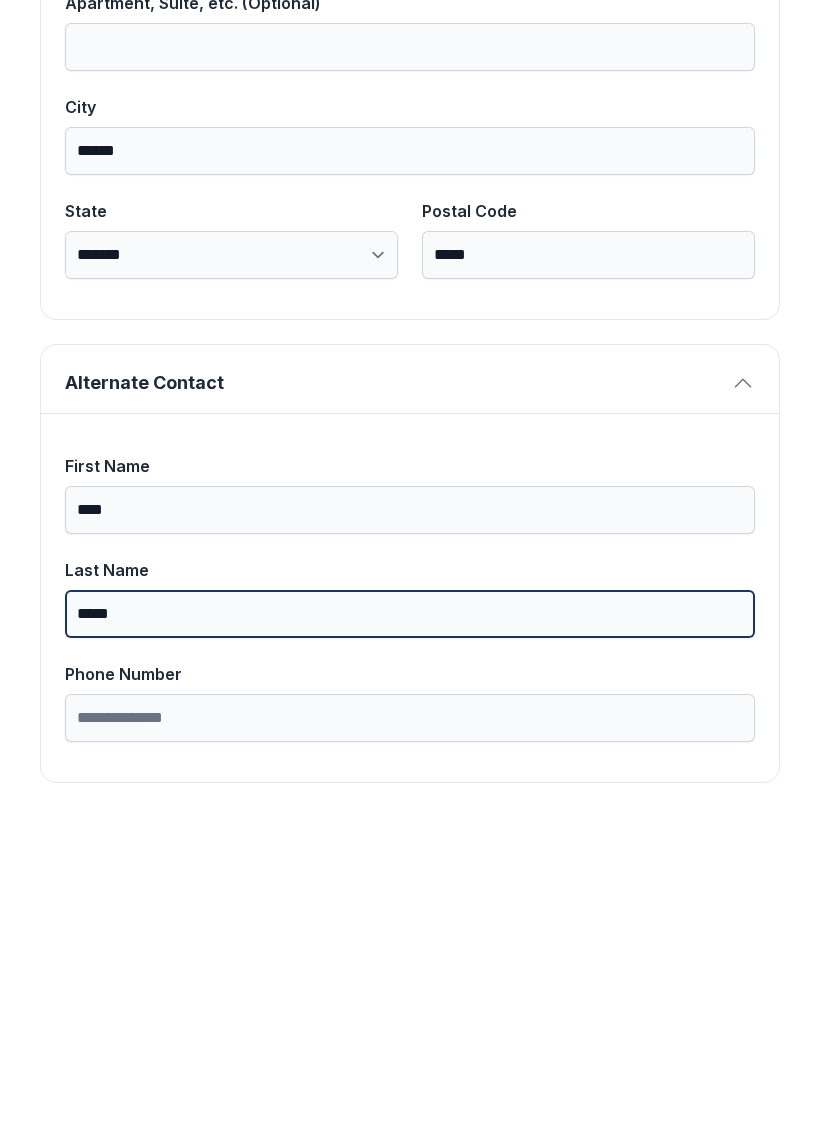 type on "*****" 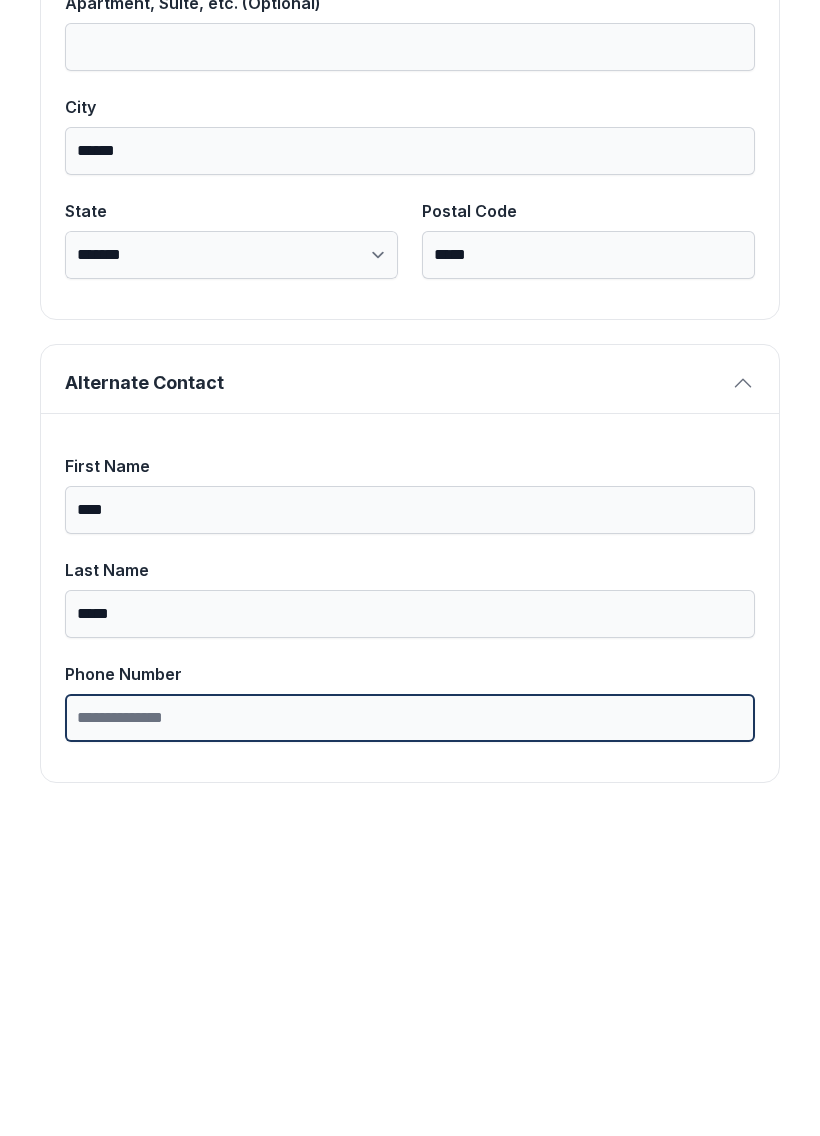 click on "Phone Number" at bounding box center [410, 1035] 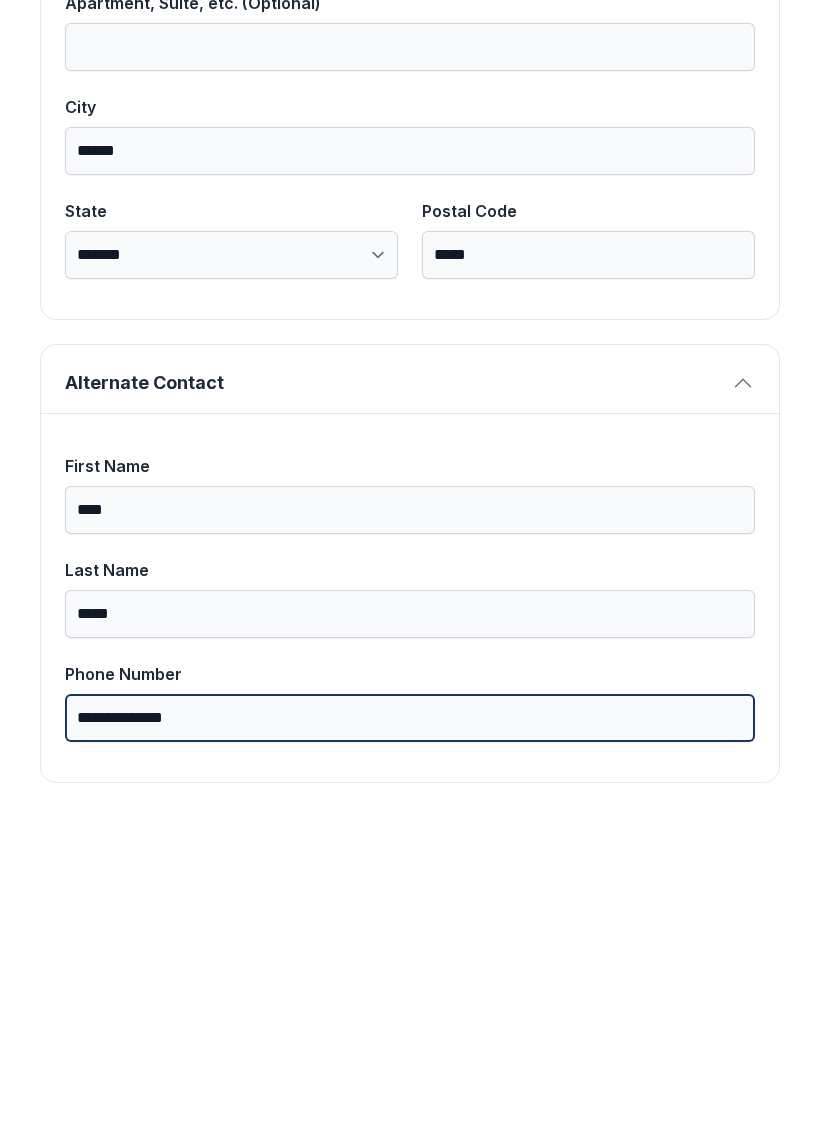 type on "**********" 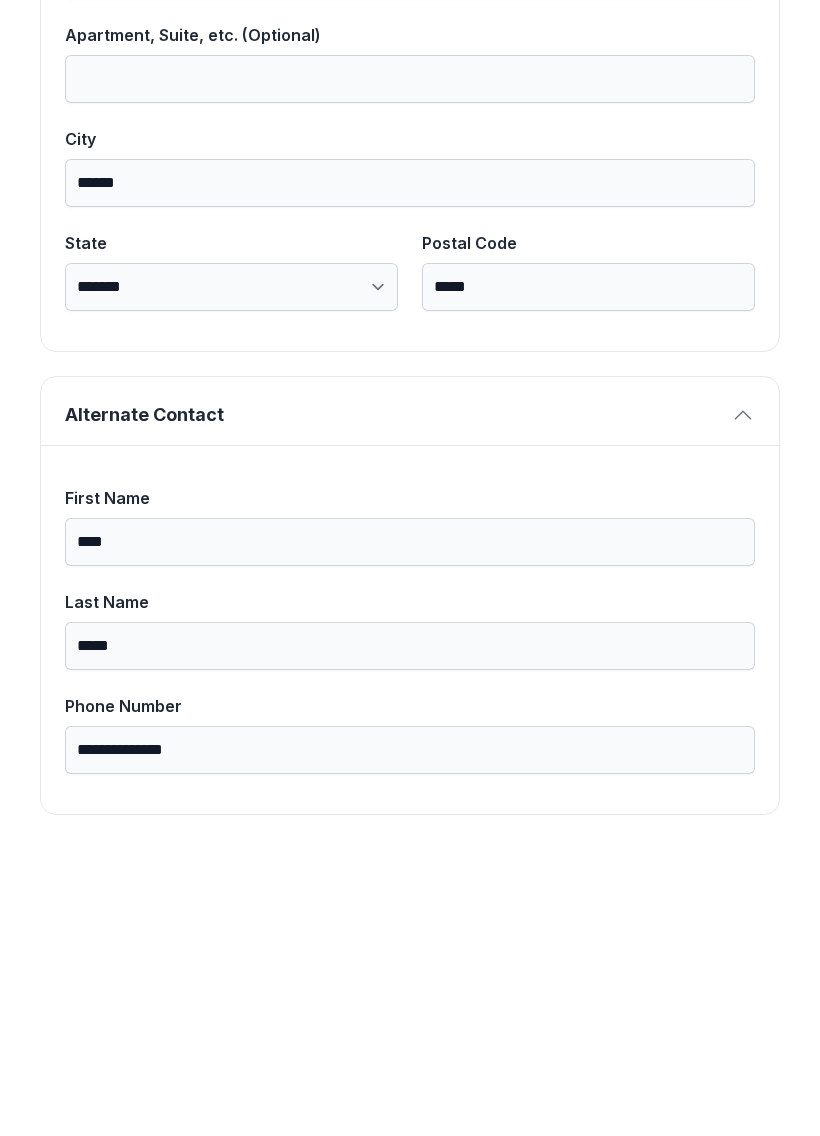 scroll, scrollTop: 688, scrollLeft: 0, axis: vertical 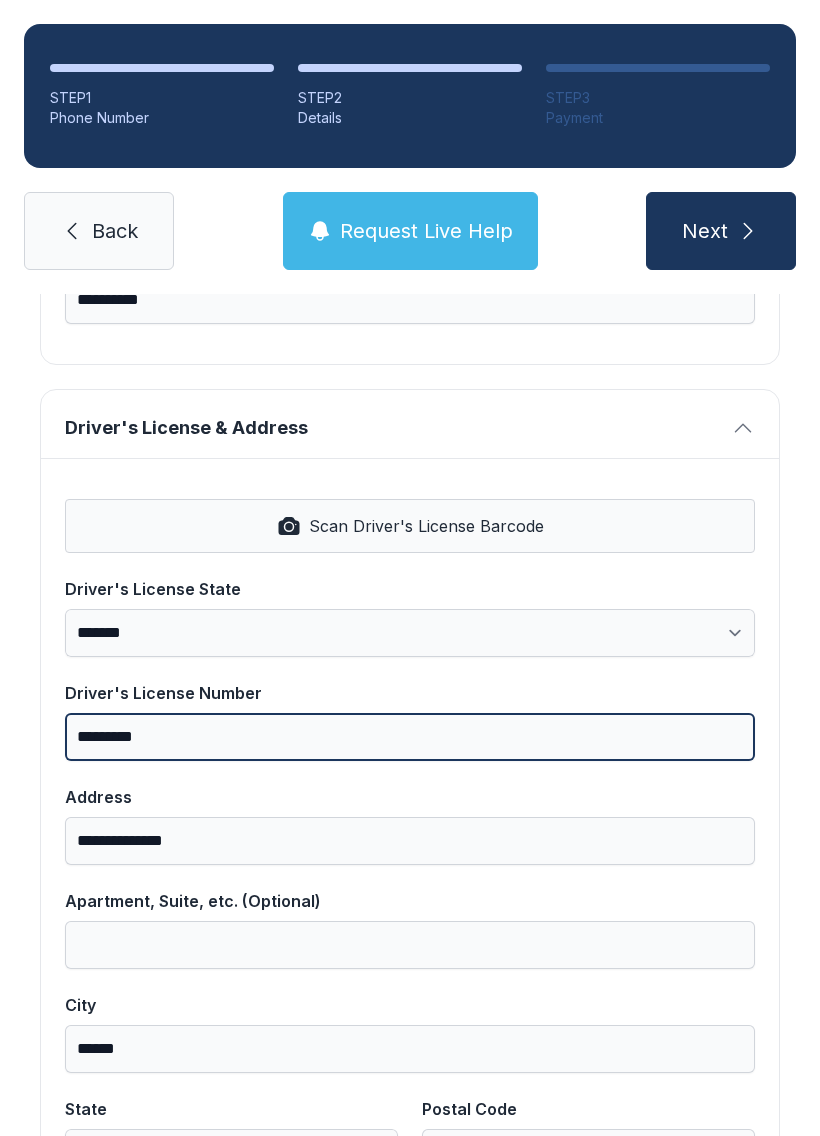 type on "*********" 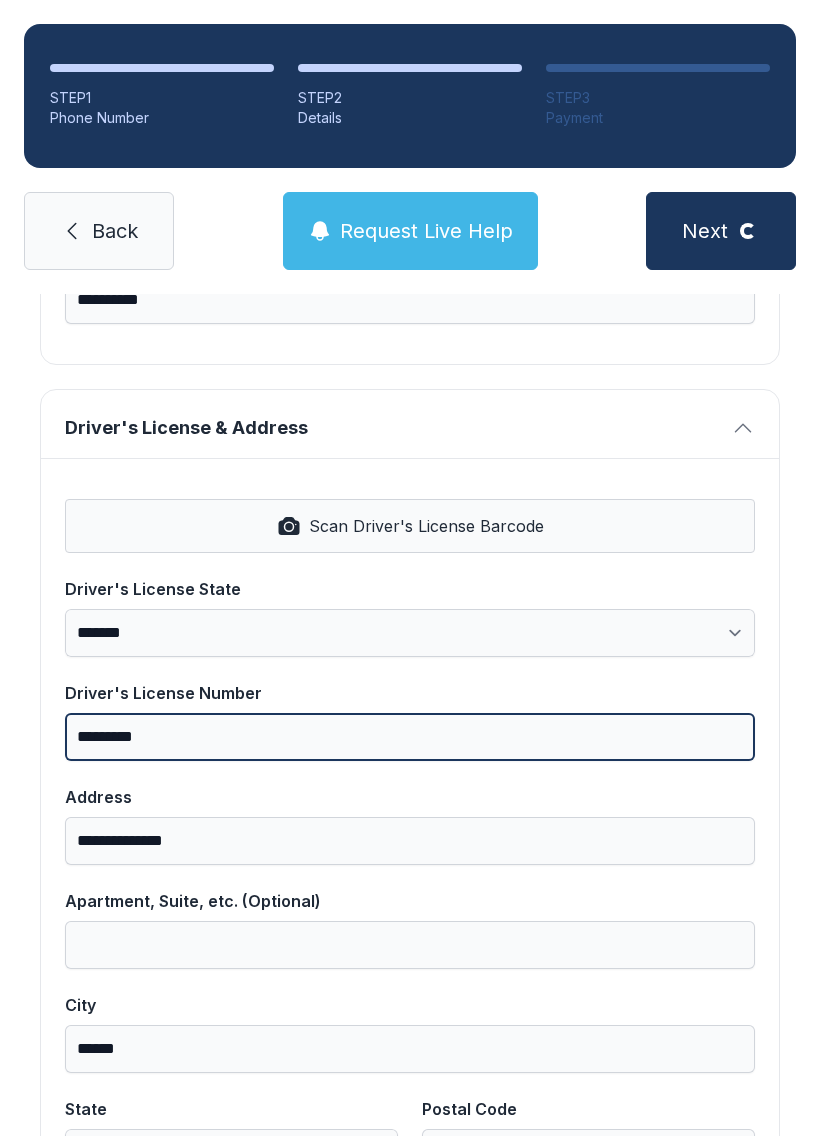 scroll, scrollTop: 0, scrollLeft: 0, axis: both 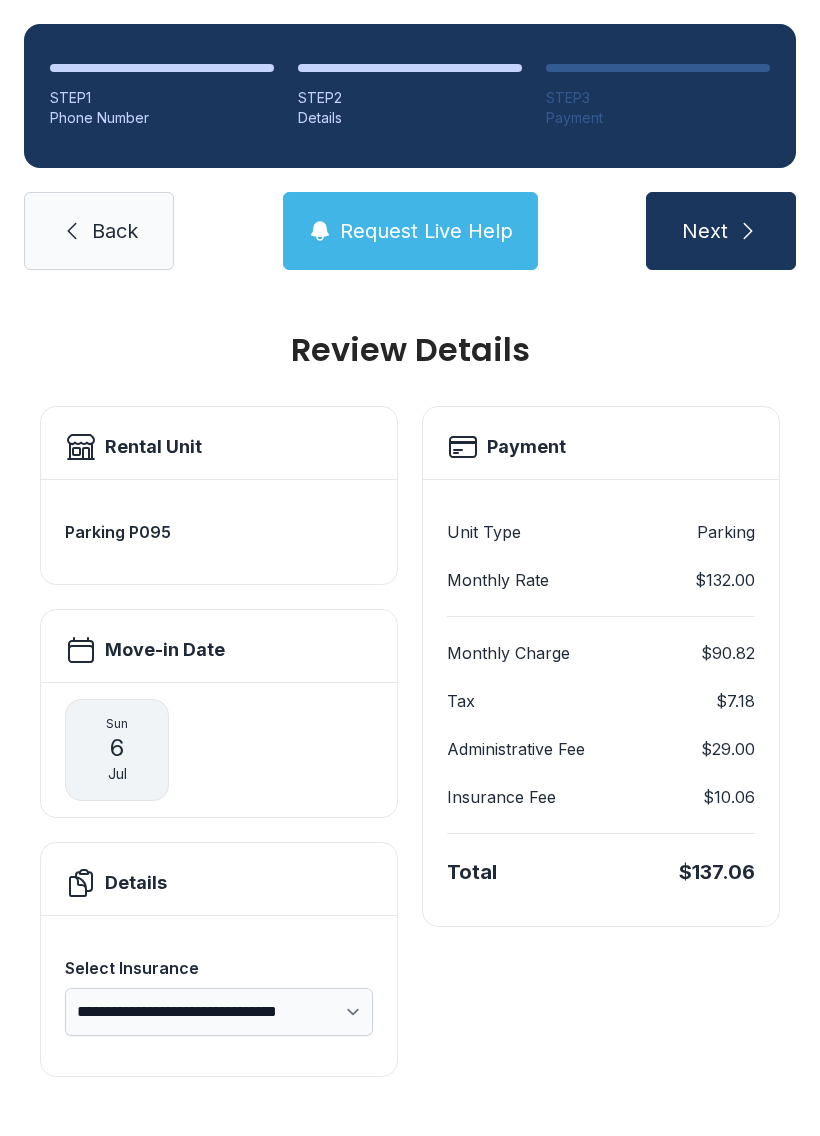click at bounding box center [748, 231] 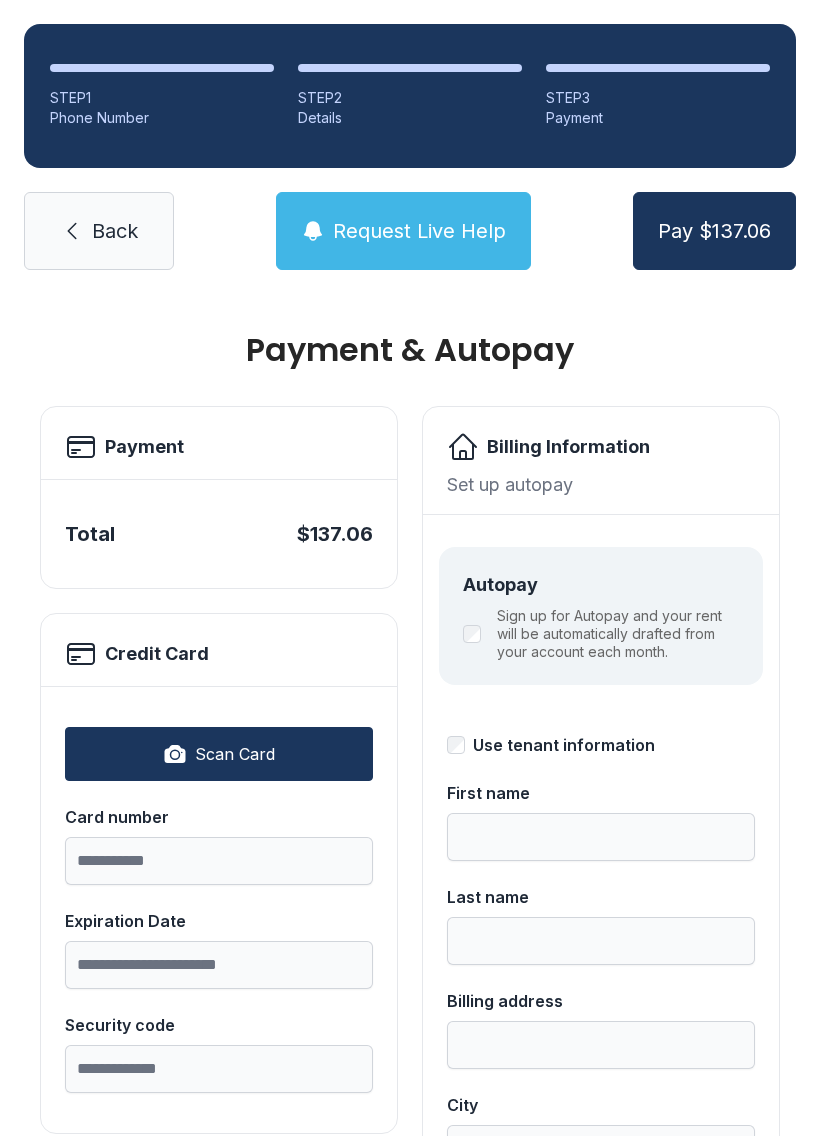 click on "Credit Card" at bounding box center (219, 447) 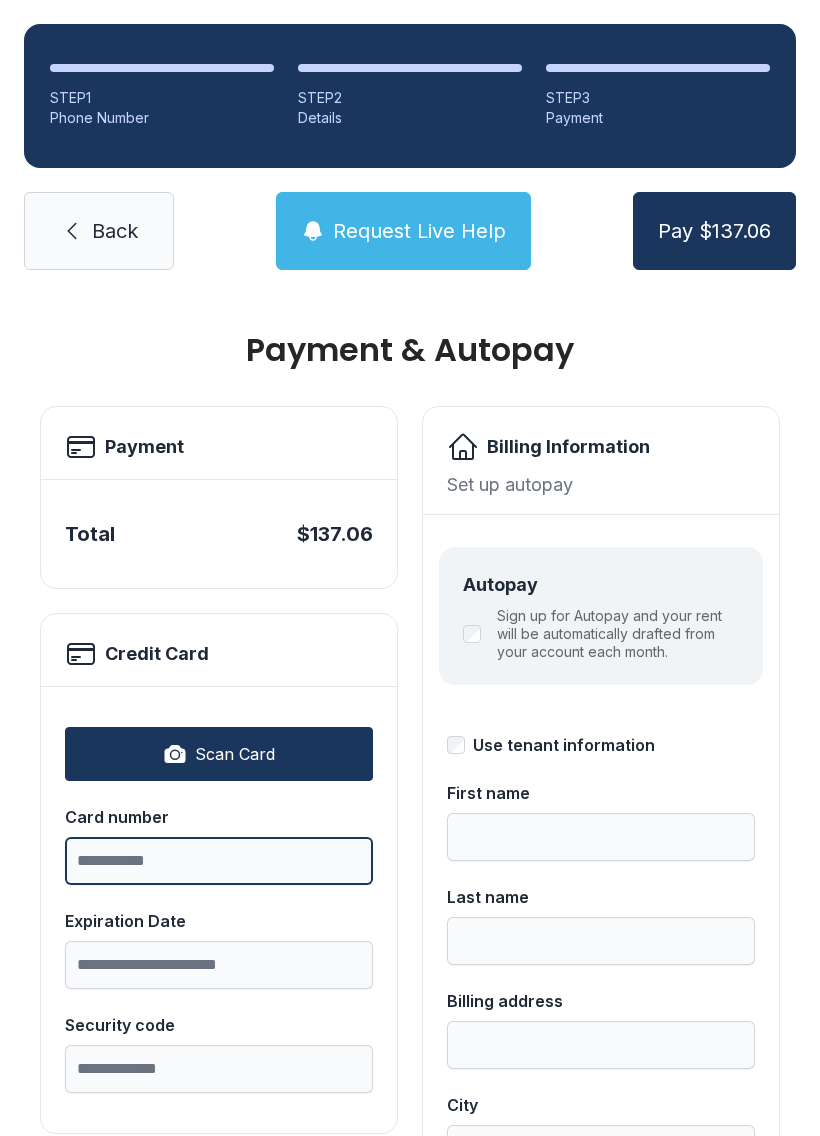 click on "Card number" at bounding box center [219, 861] 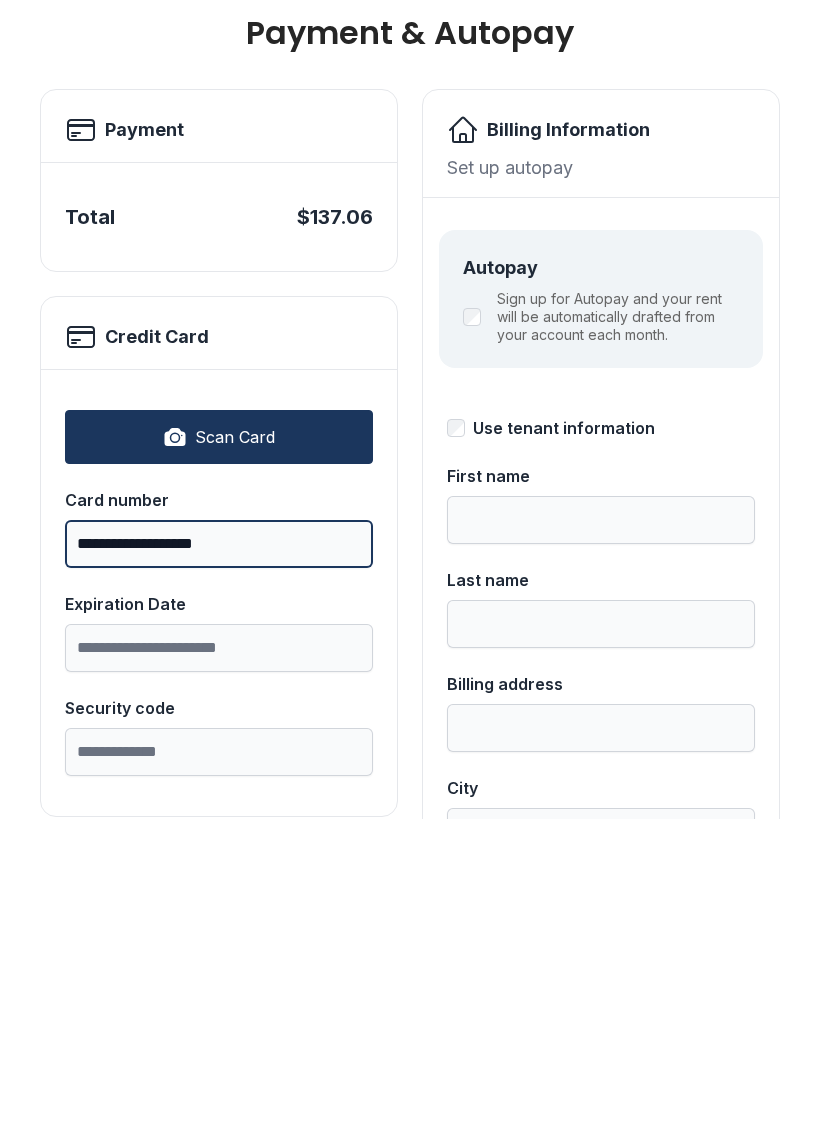 type on "**********" 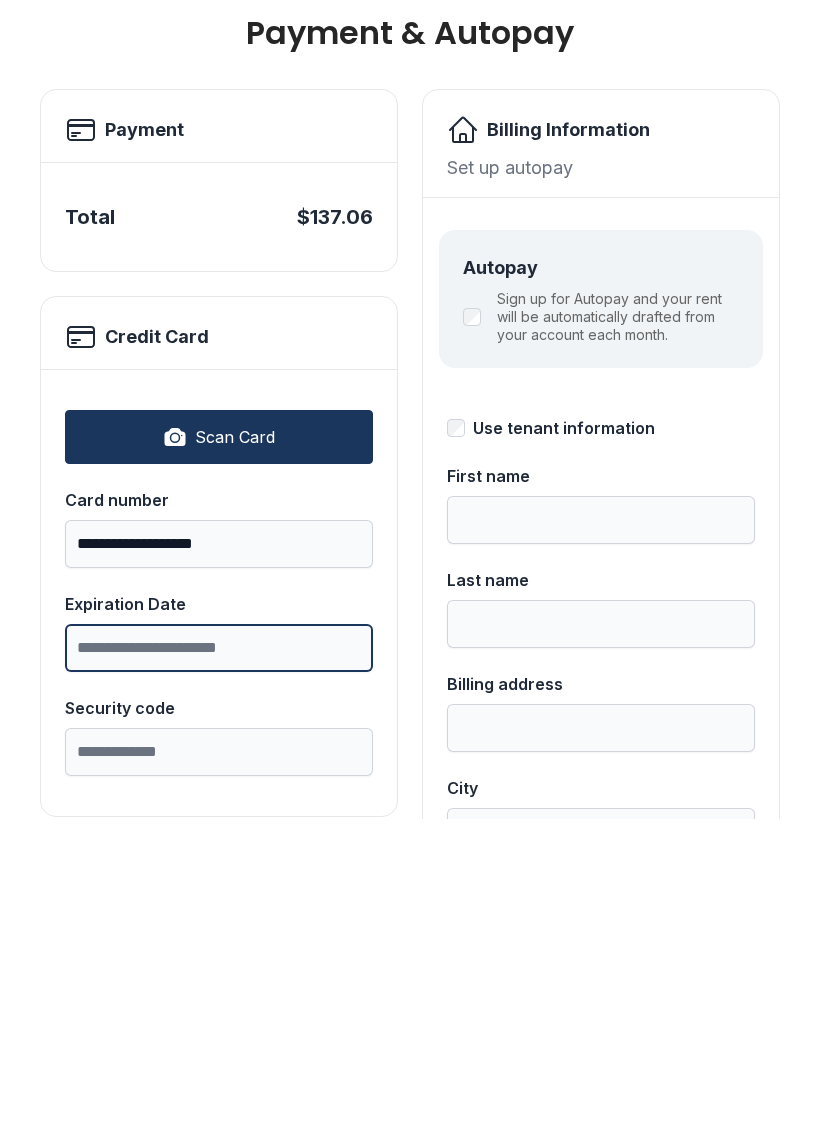 click on "Expiration Date" at bounding box center [219, 965] 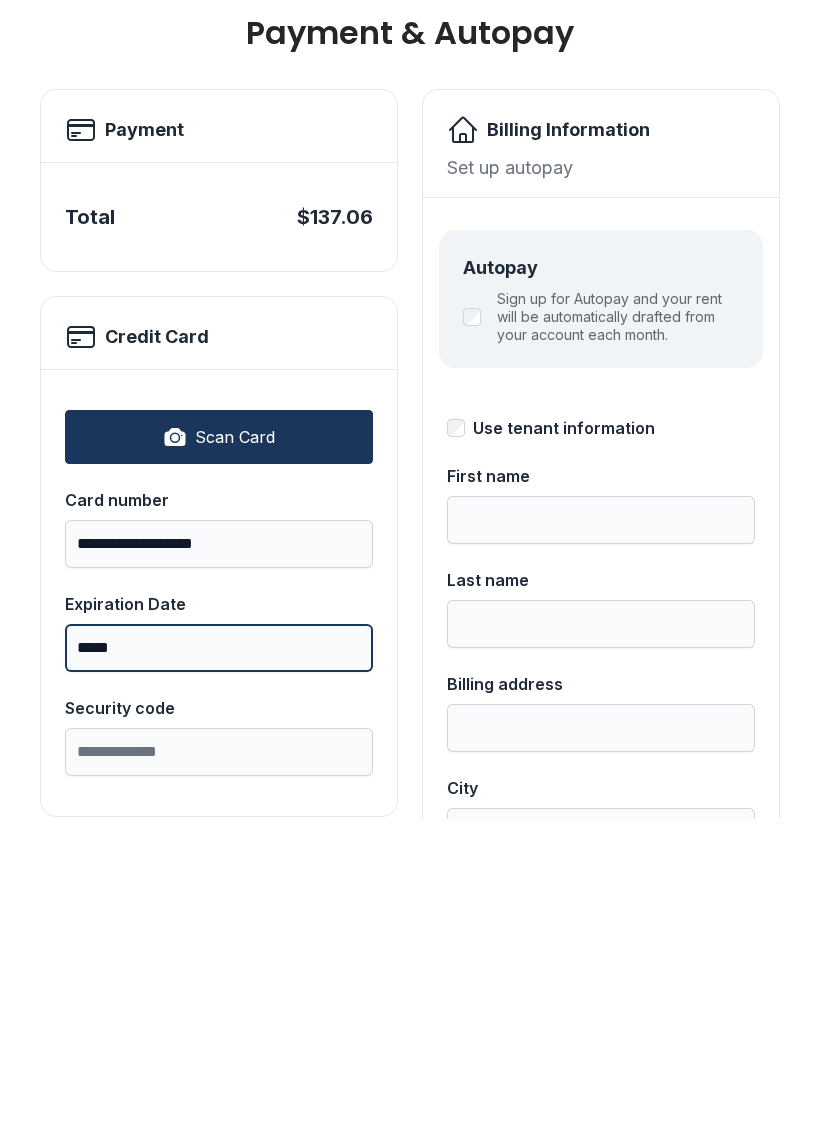 type on "*****" 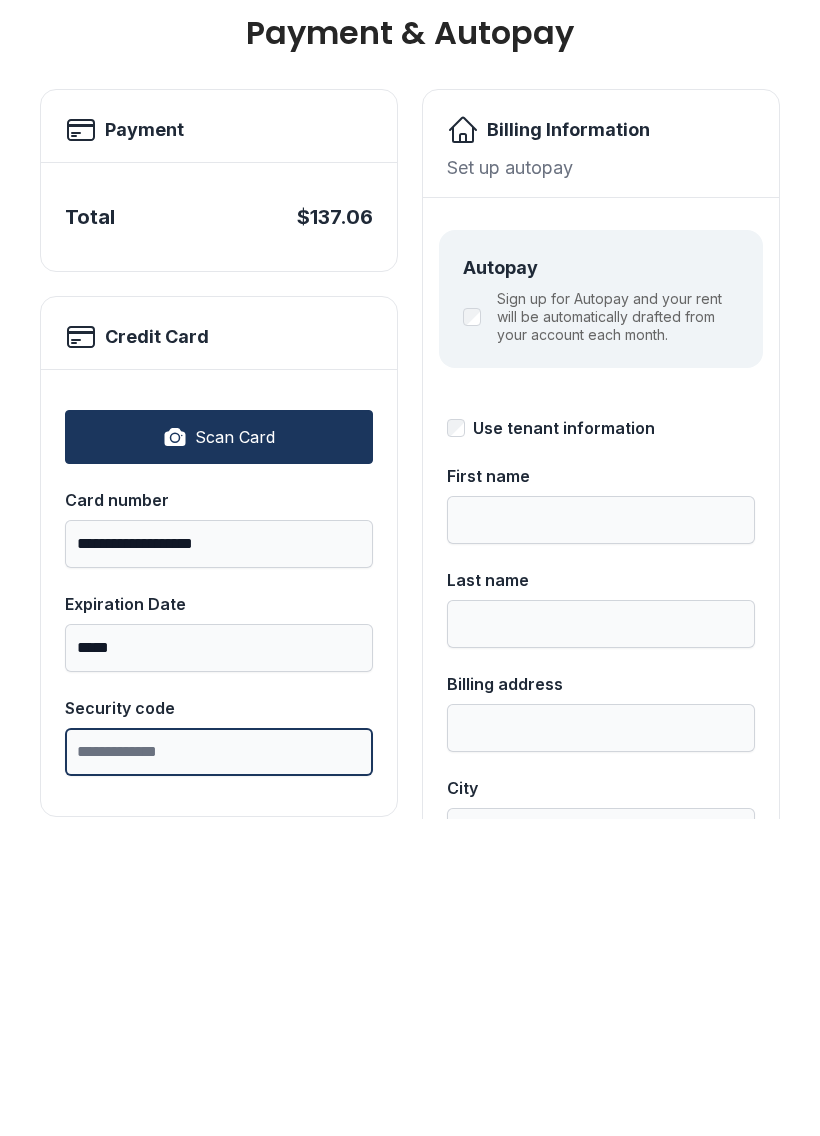 click on "Security code" at bounding box center (219, 1069) 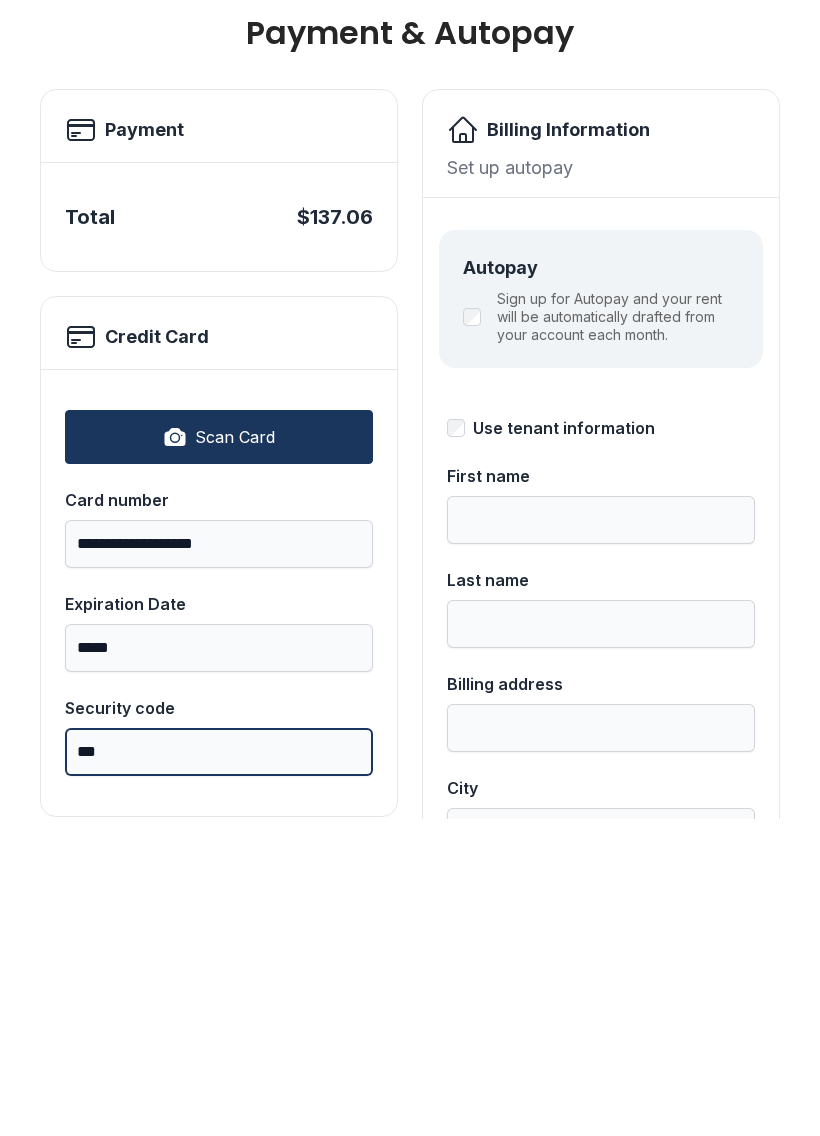 type on "***" 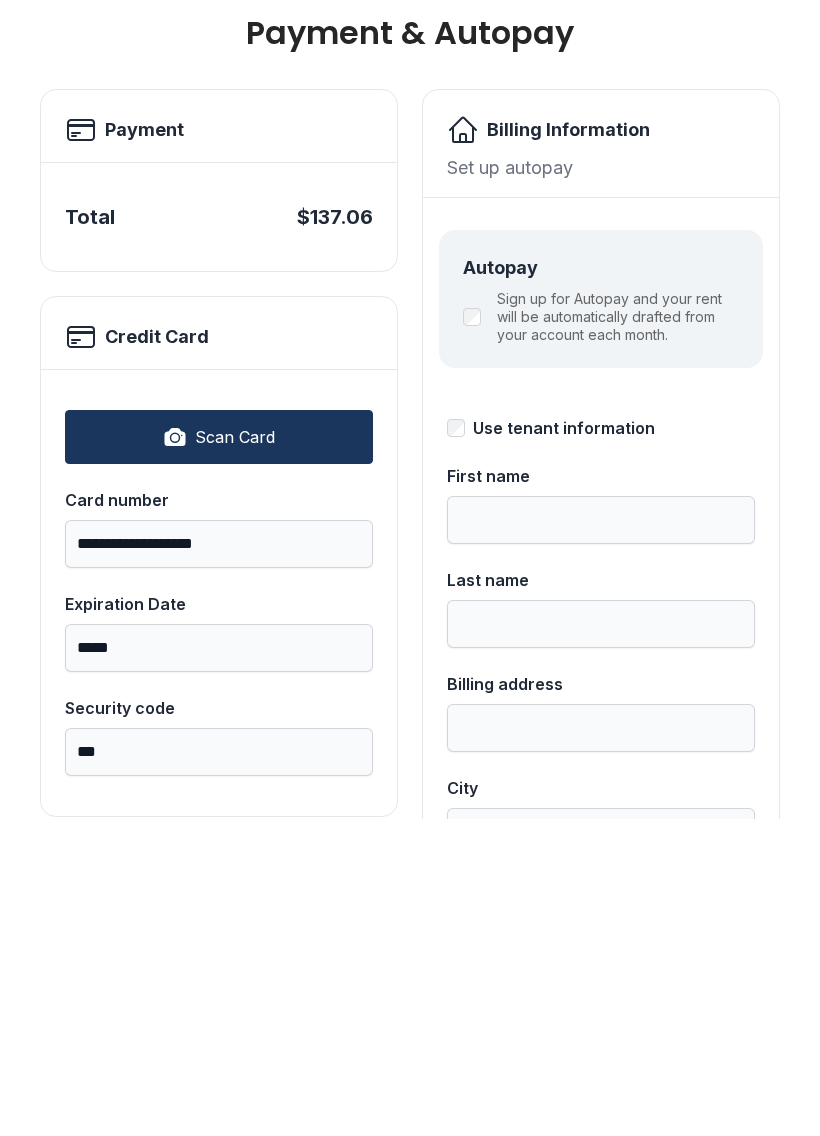 click on "Use tenant information" at bounding box center [601, 745] 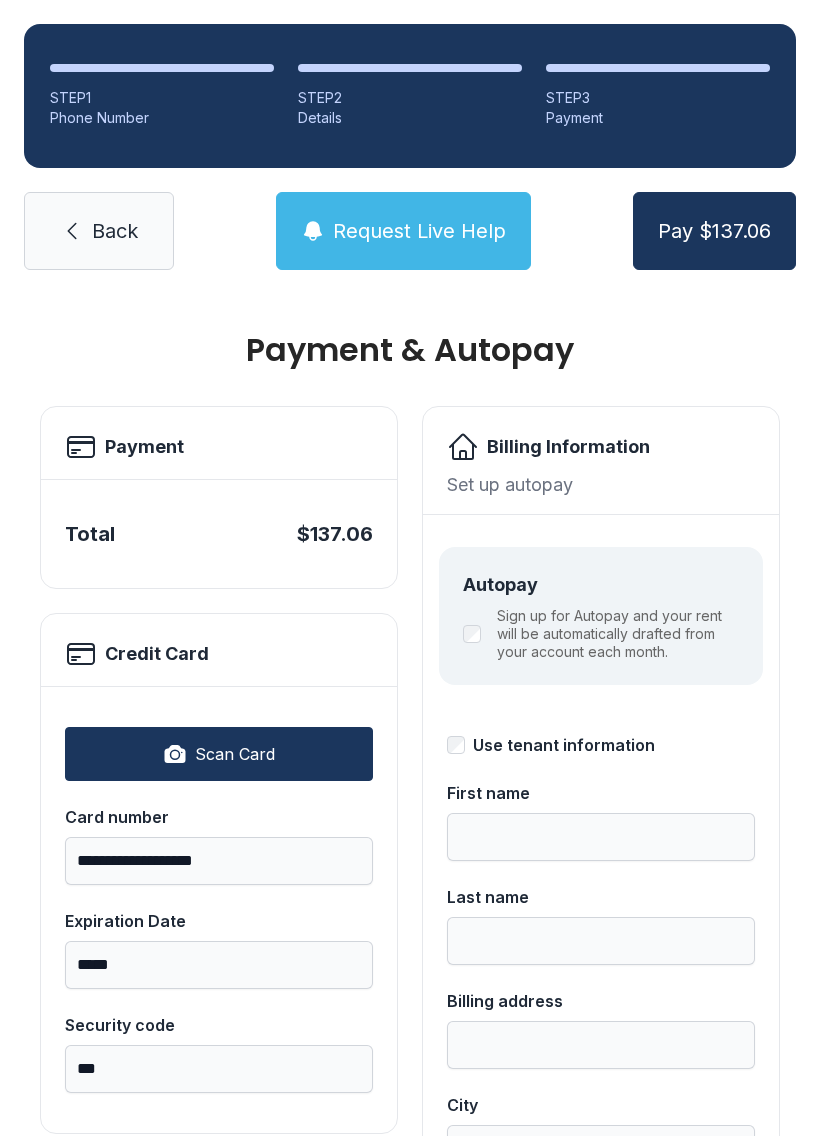 click on "**********" at bounding box center [219, 910] 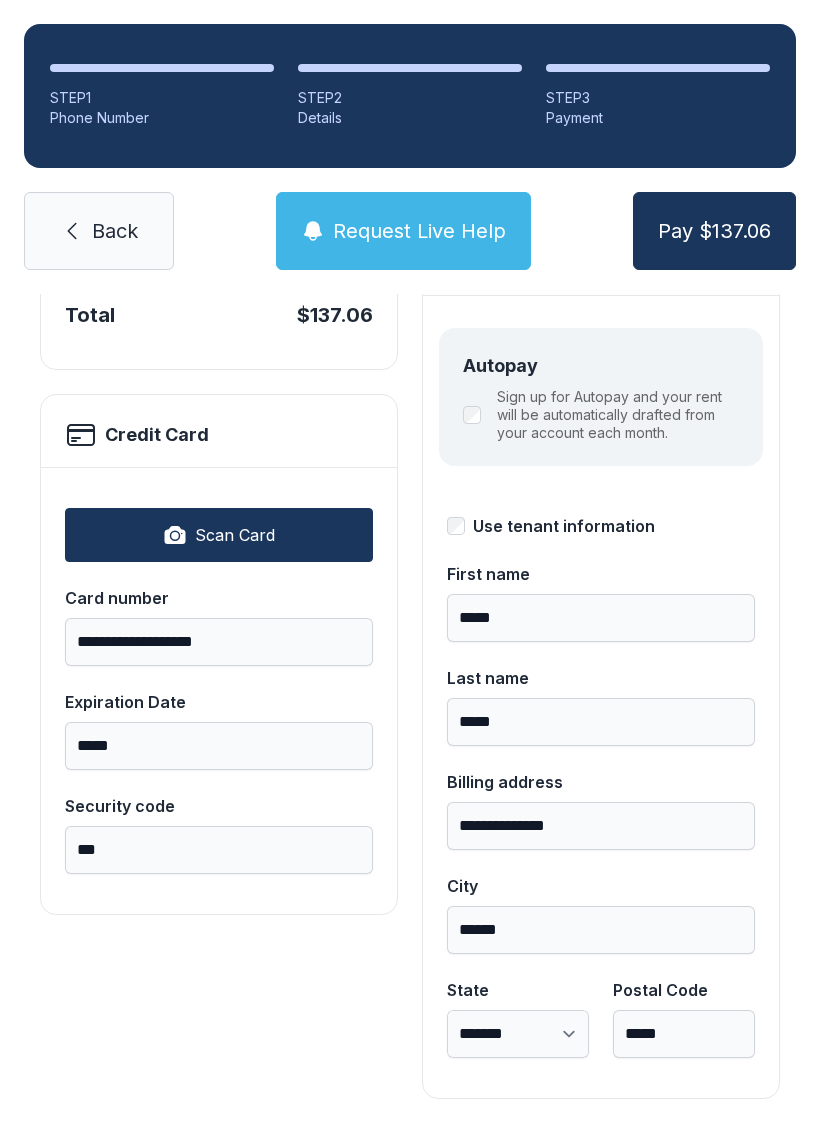 scroll, scrollTop: 218, scrollLeft: 0, axis: vertical 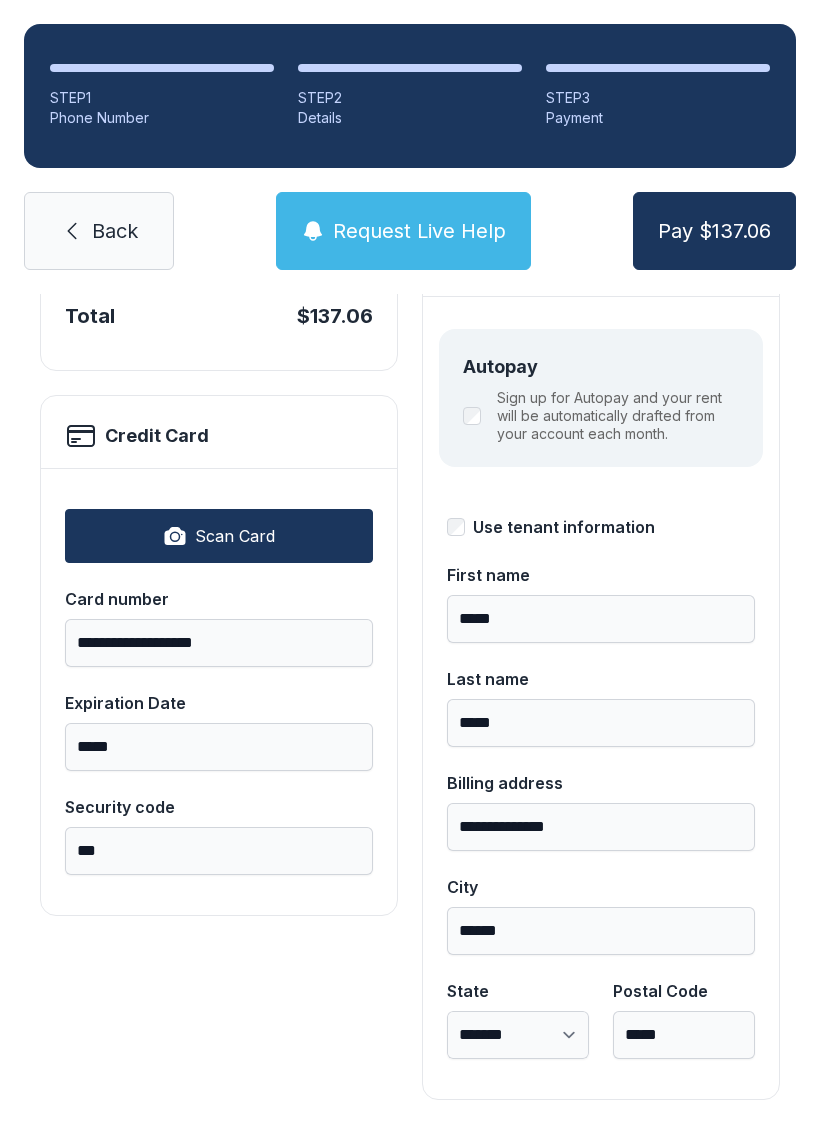 click on "Pay $137.06" at bounding box center [714, 231] 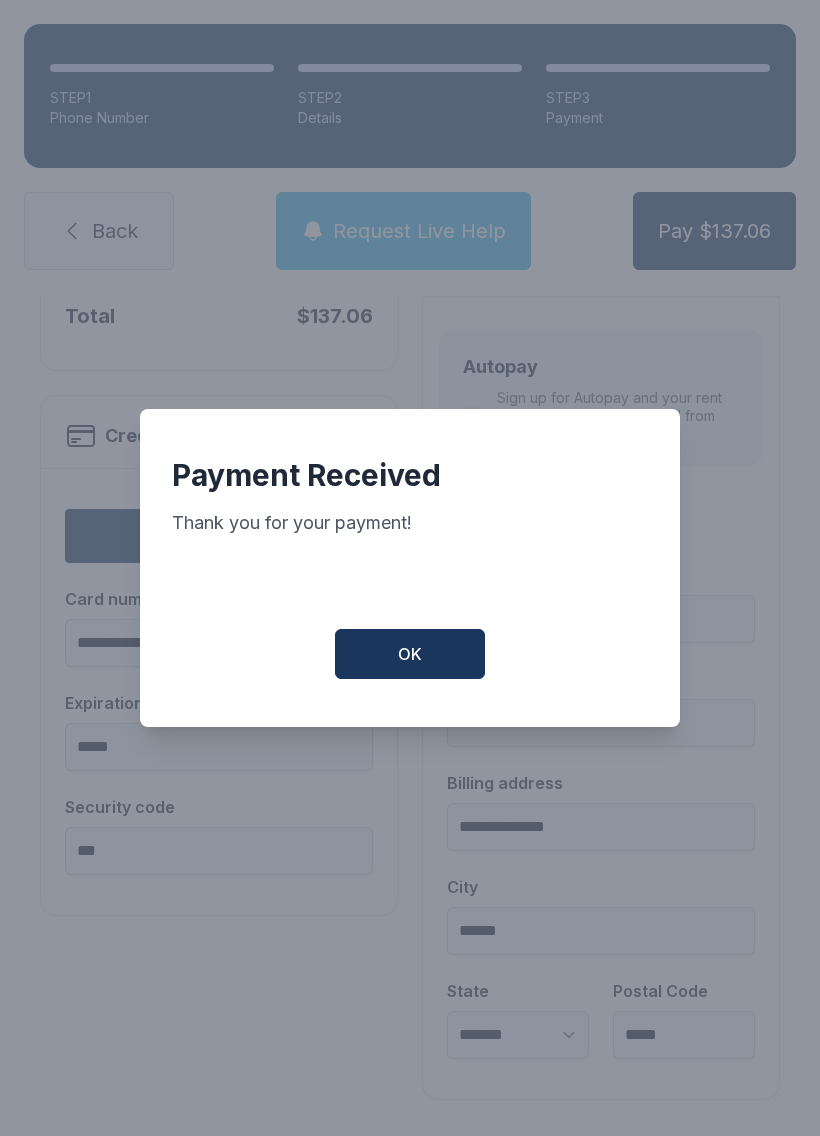 click on "OK" at bounding box center [410, 654] 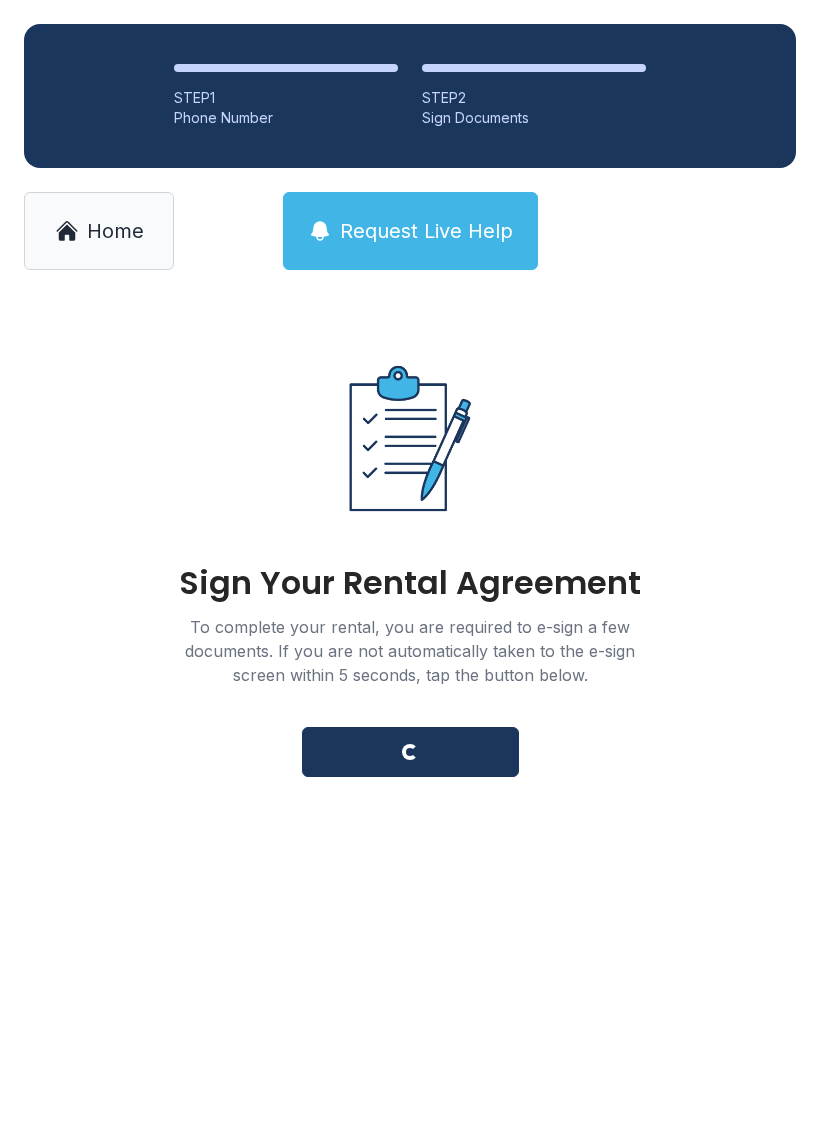scroll, scrollTop: 0, scrollLeft: 0, axis: both 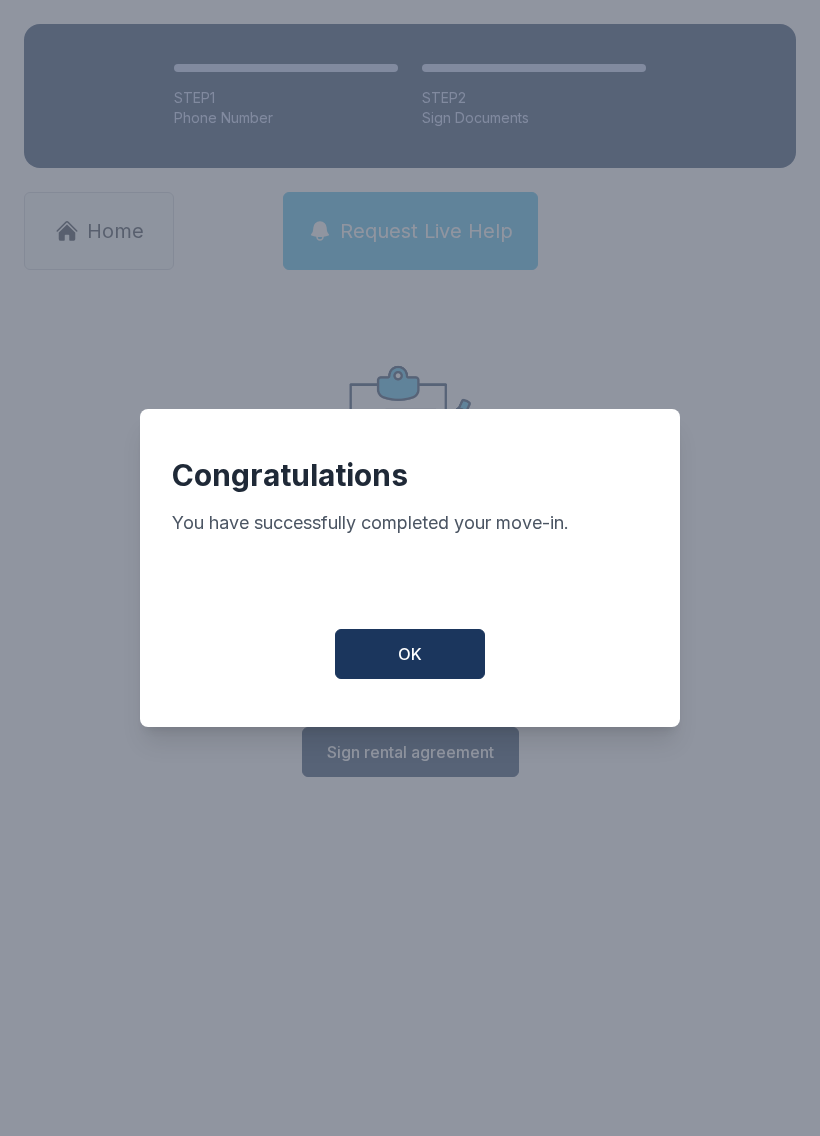 click on "OK" at bounding box center (410, 654) 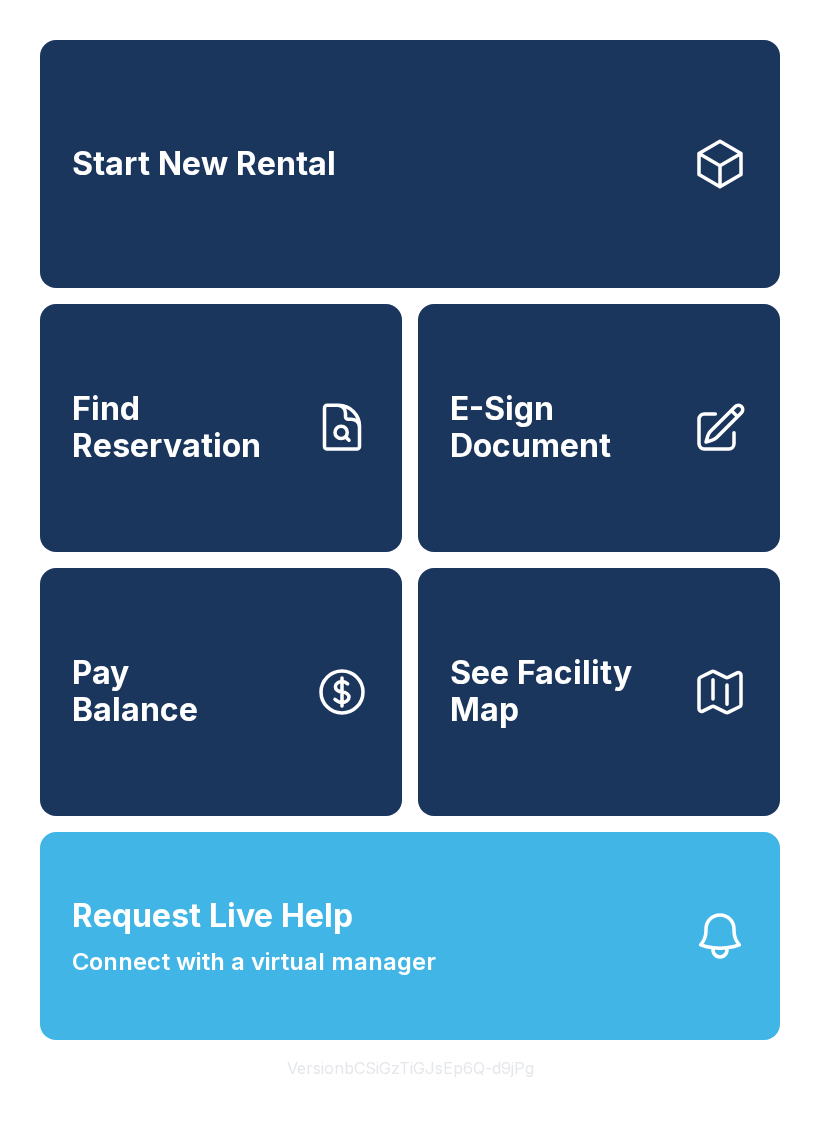 click on "Request Live Help Connect with a virtual manager" at bounding box center [410, 936] 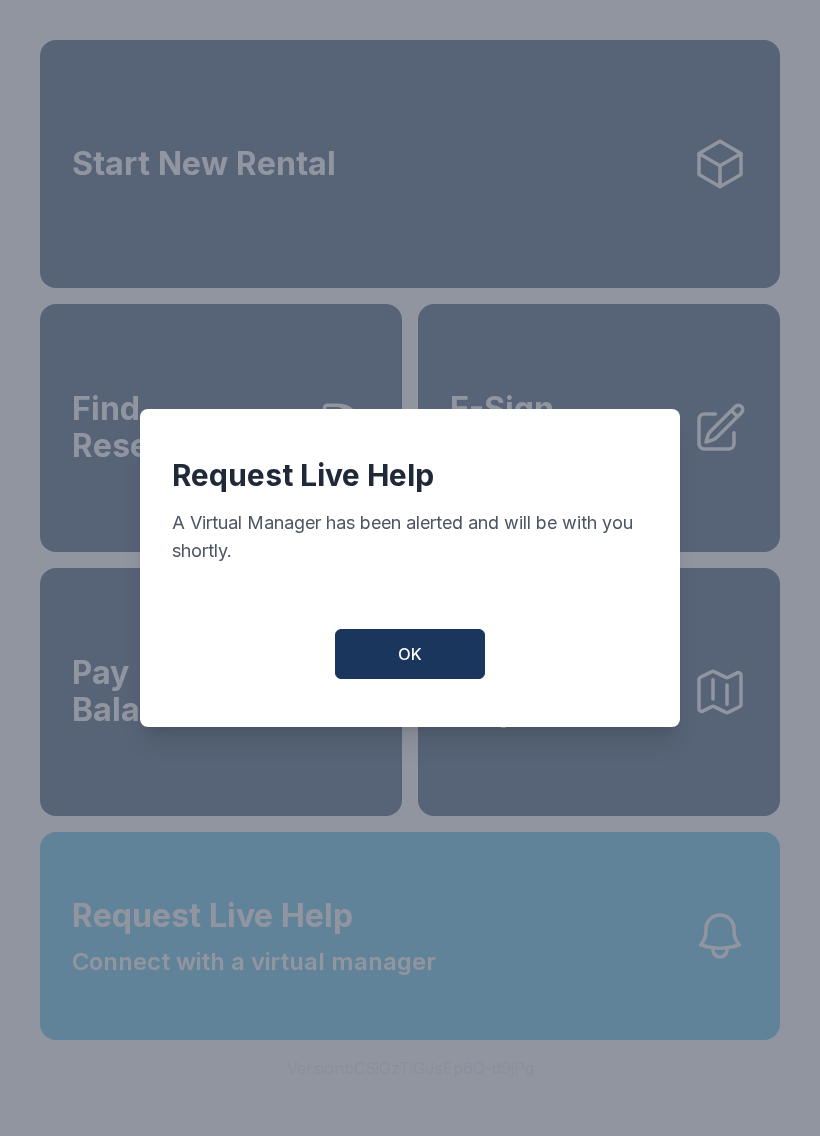 click on "OK" at bounding box center [410, 654] 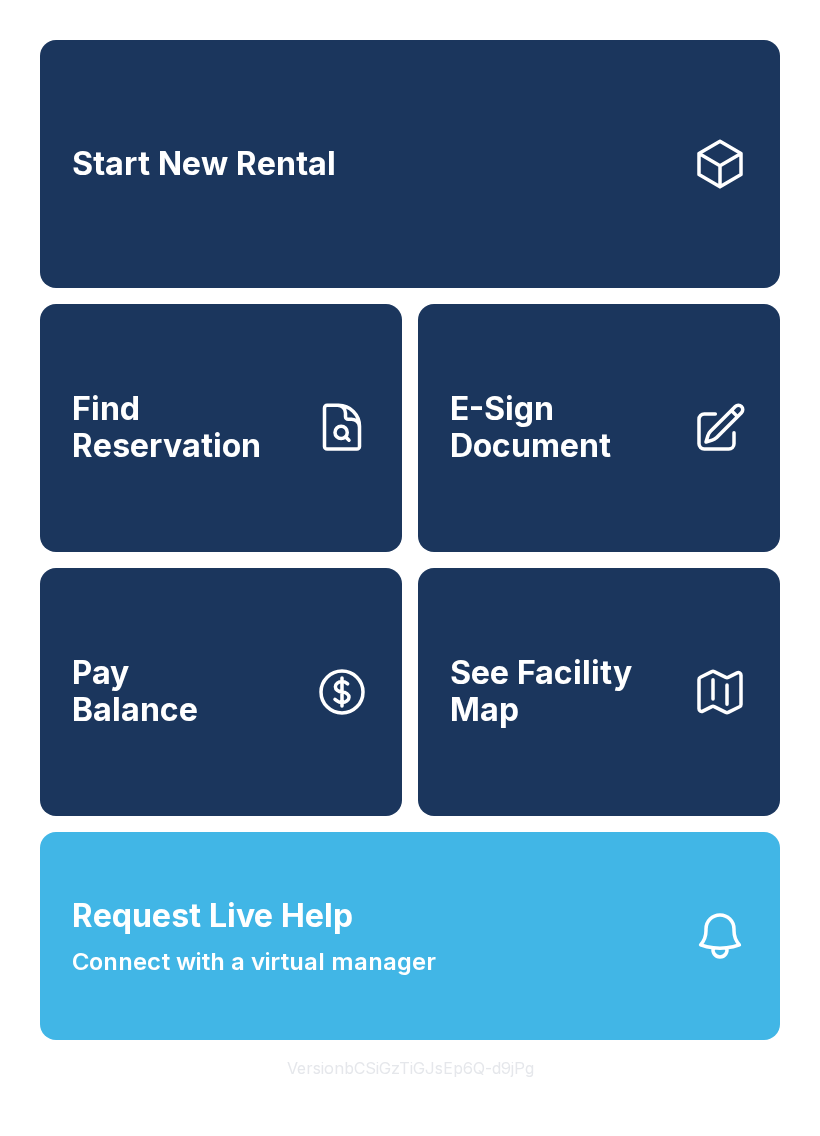 click on "Request Live Help Connect with a virtual manager" at bounding box center [410, 936] 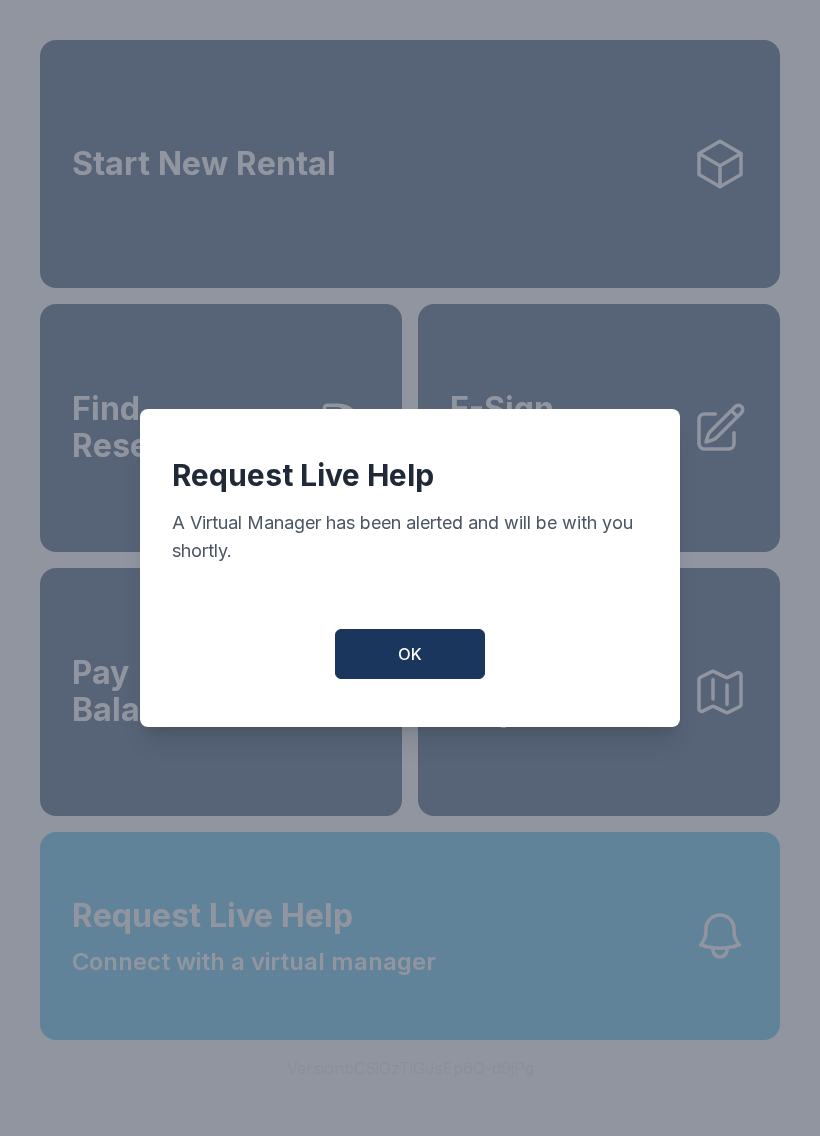 click on "OK" at bounding box center [410, 654] 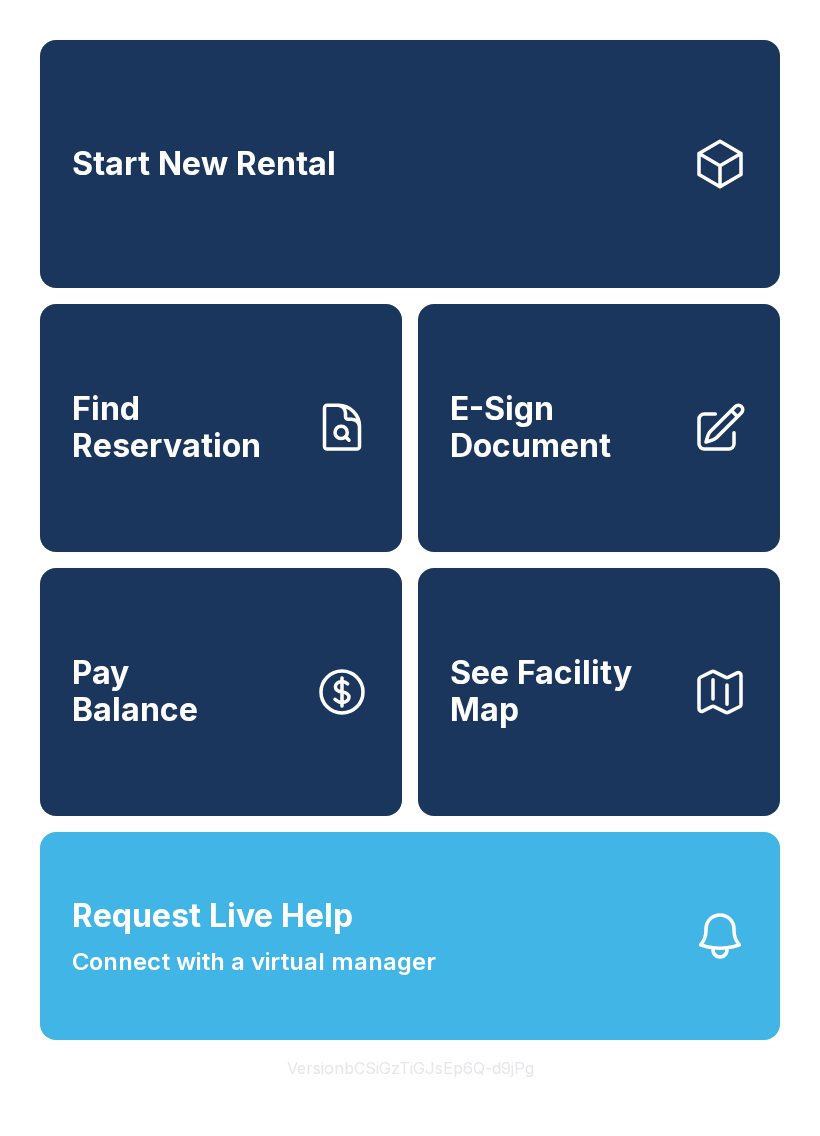 click on "Start New Rental" at bounding box center [410, 164] 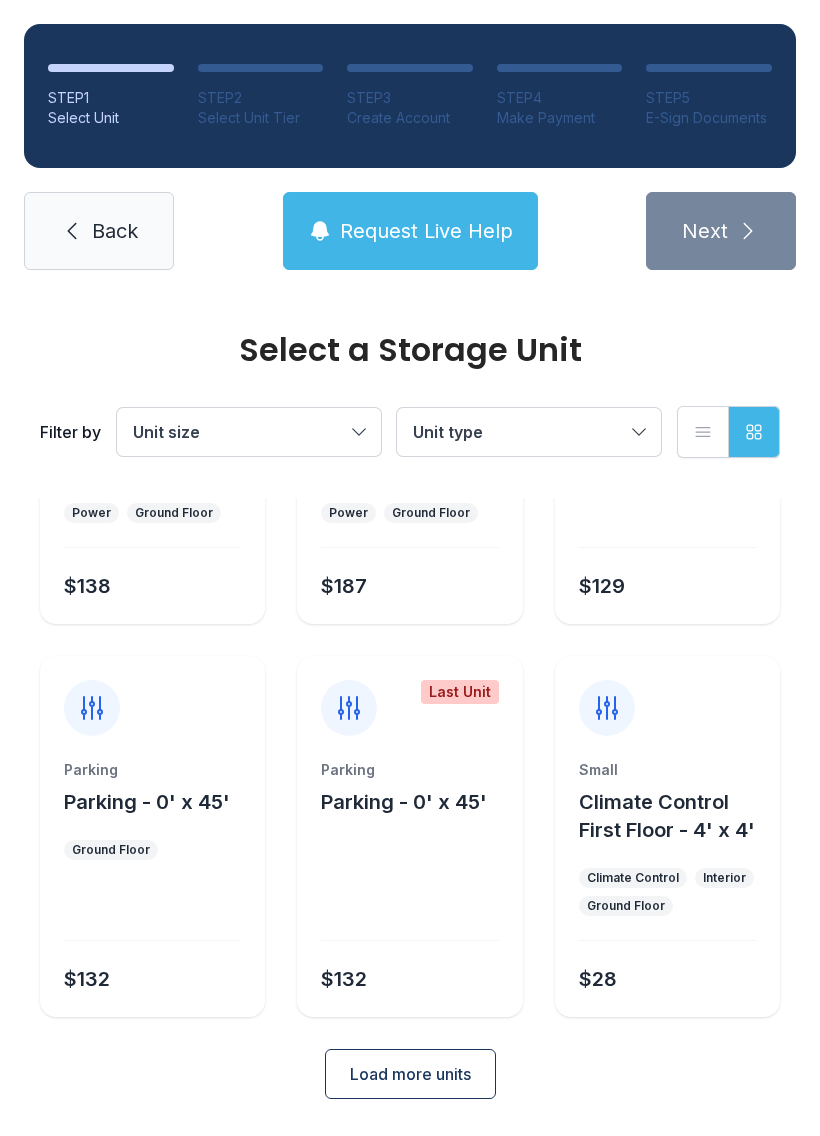 scroll, scrollTop: 210, scrollLeft: 0, axis: vertical 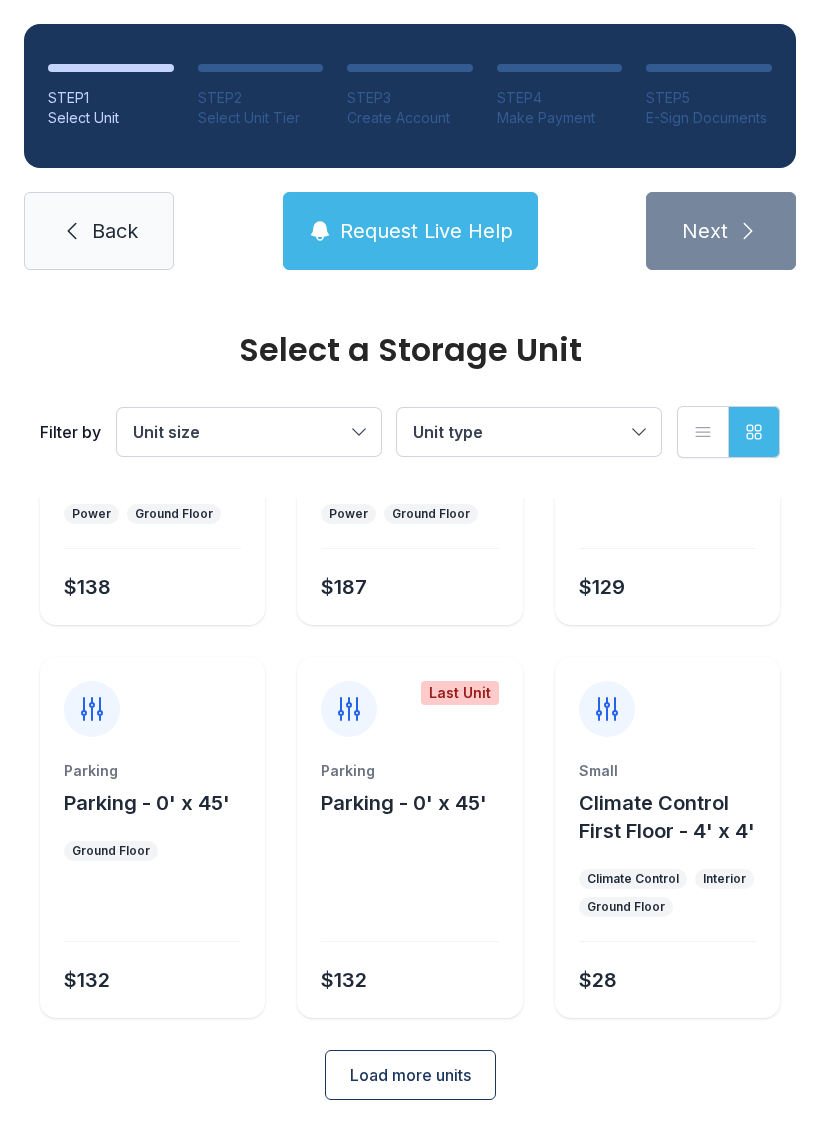 click on "Load more units" at bounding box center (410, 1075) 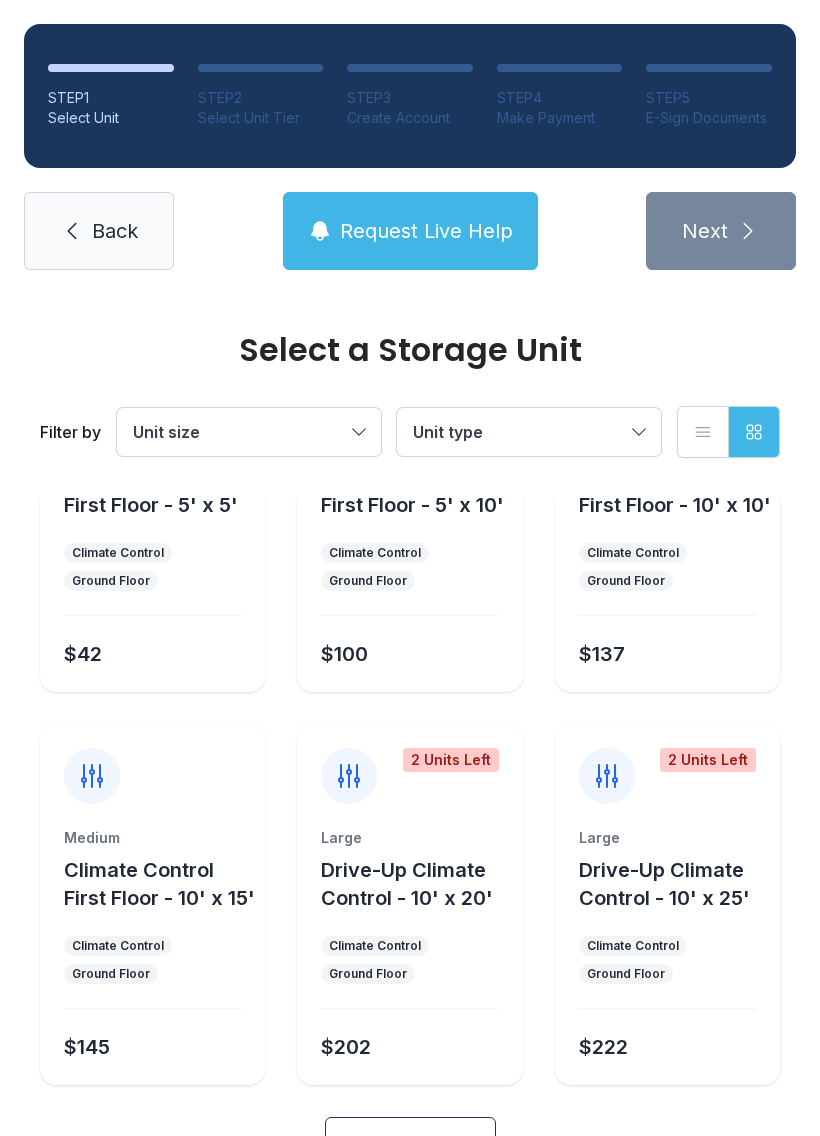 scroll, scrollTop: 933, scrollLeft: 0, axis: vertical 